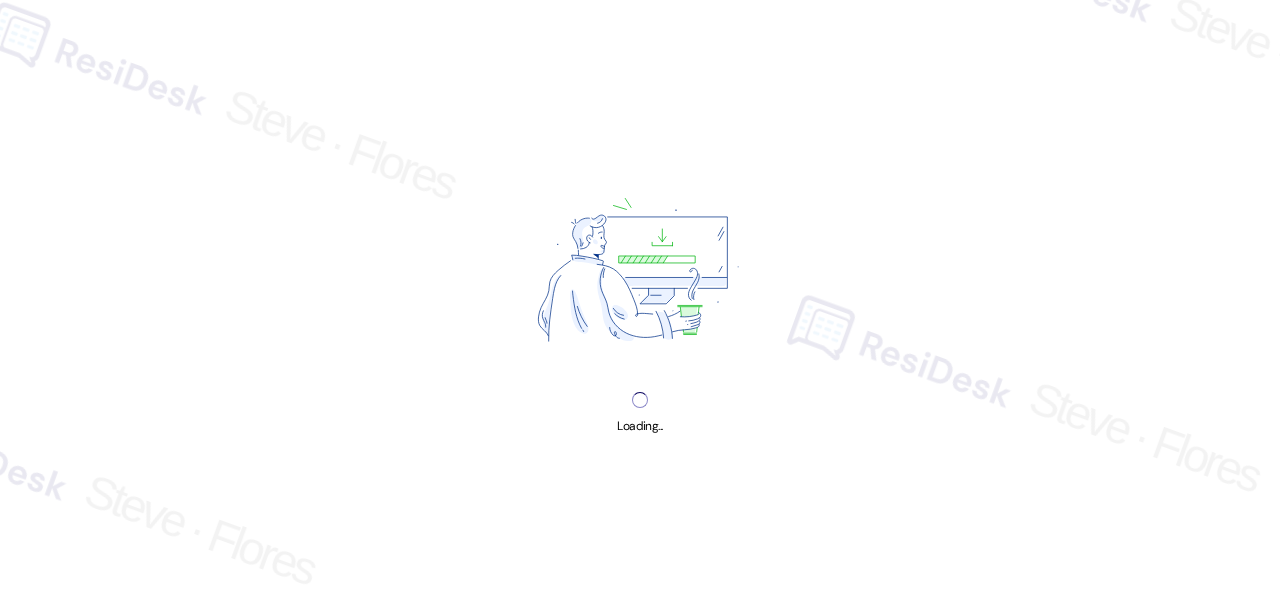scroll, scrollTop: 0, scrollLeft: 0, axis: both 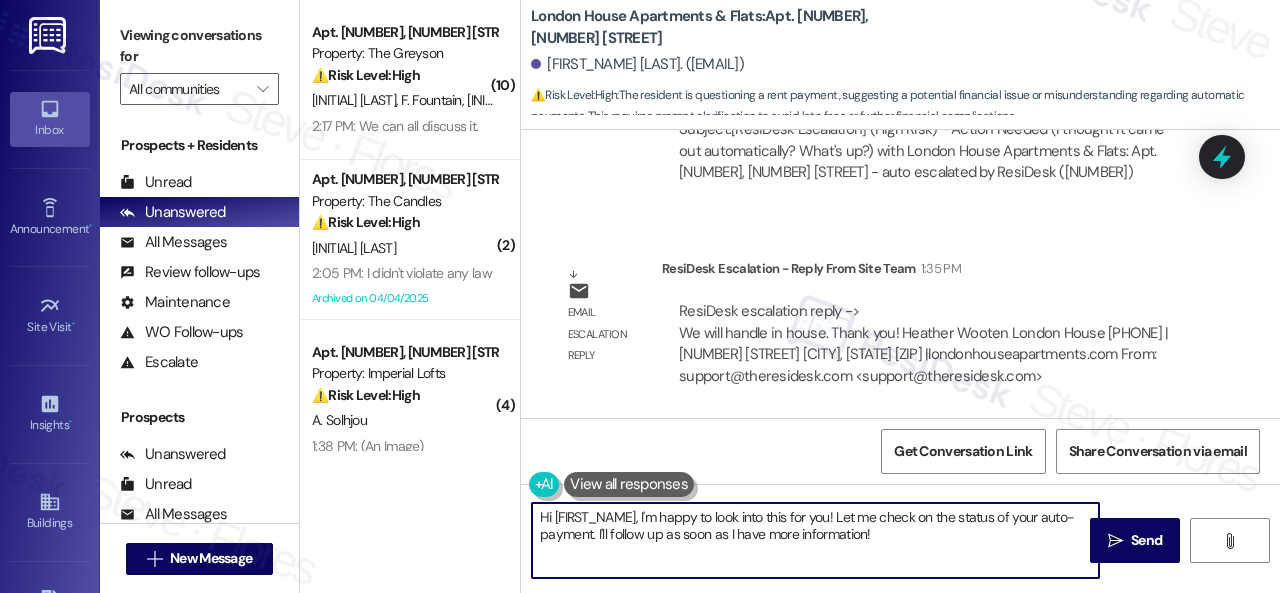drag, startPoint x: 538, startPoint y: 517, endPoint x: 889, endPoint y: 538, distance: 351.62766 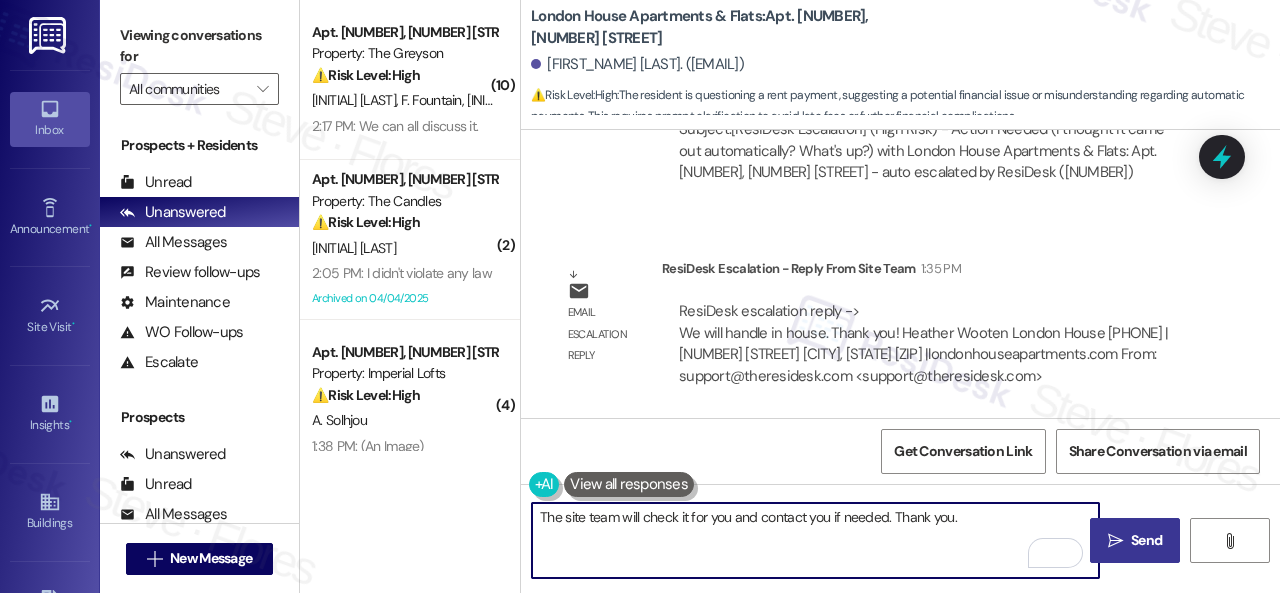 type on "The site team will check it for you and contact you if needed. Thank you." 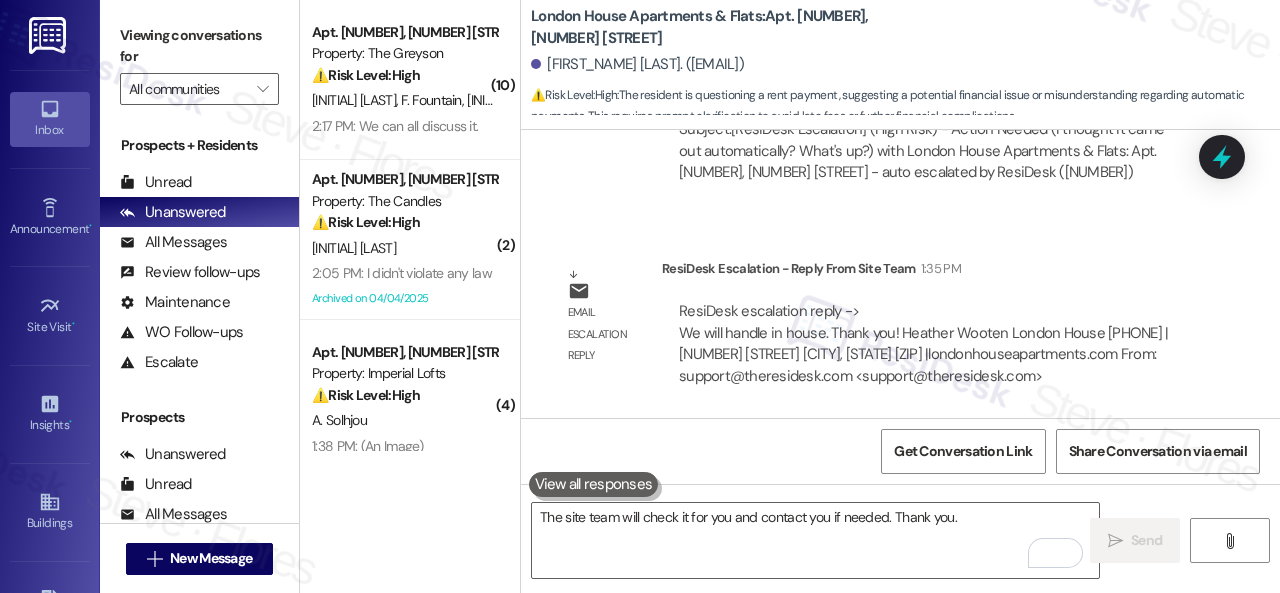 type 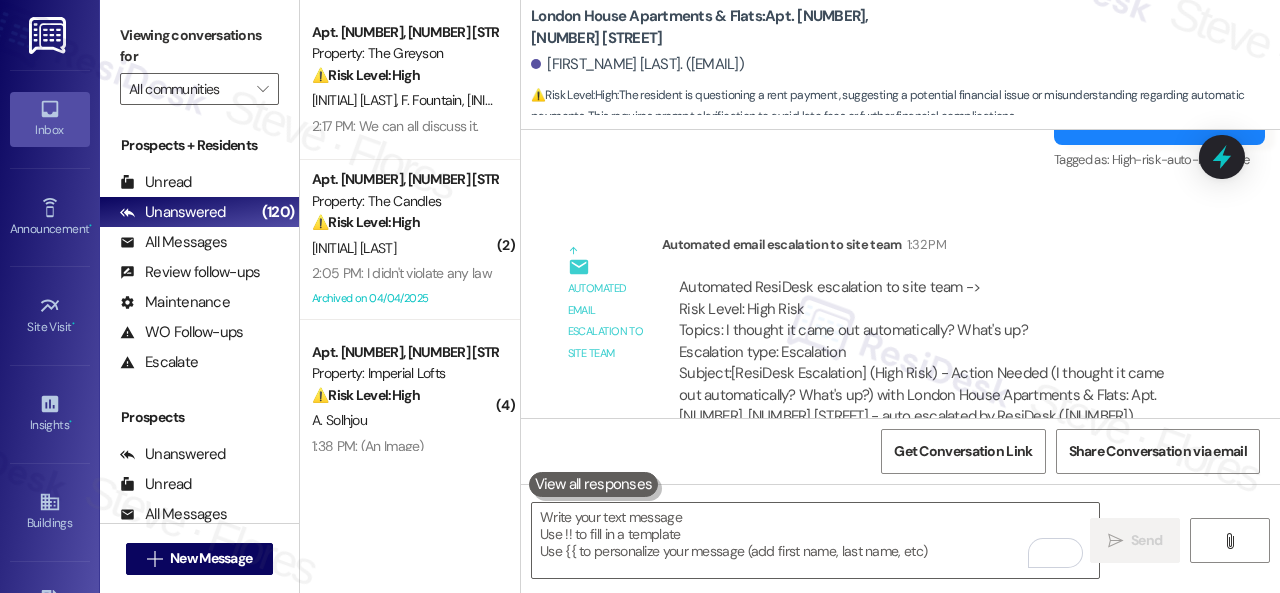scroll, scrollTop: 1878, scrollLeft: 0, axis: vertical 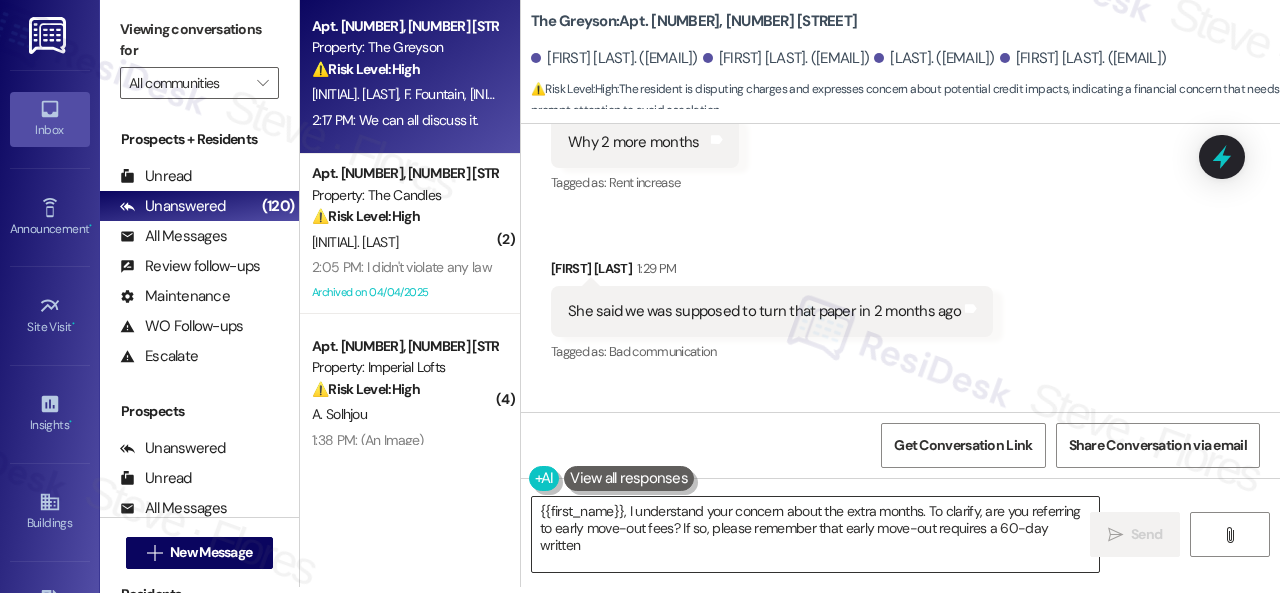 click on "{{first_name}}, I understand your concern about the extra months. To clarify, are you referring to early move-out fees? If so, please remember that early move-out requires a 60-day written notice and a $2,500 fee." at bounding box center [815, 534] 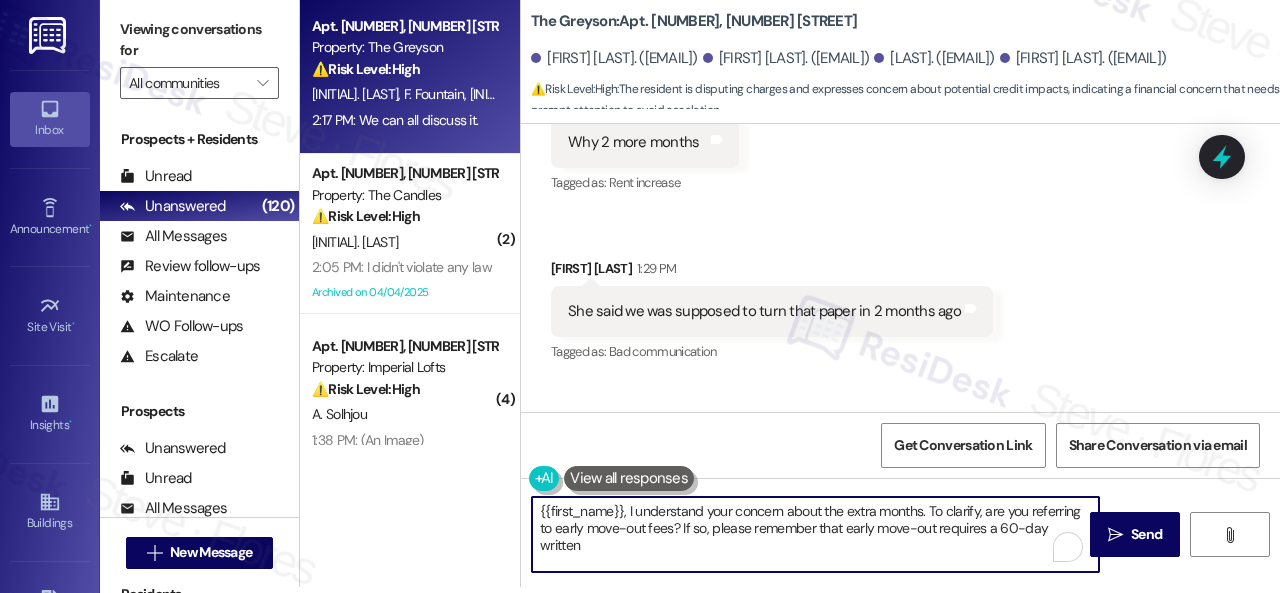 drag, startPoint x: 732, startPoint y: 551, endPoint x: 402, endPoint y: 471, distance: 339.55853 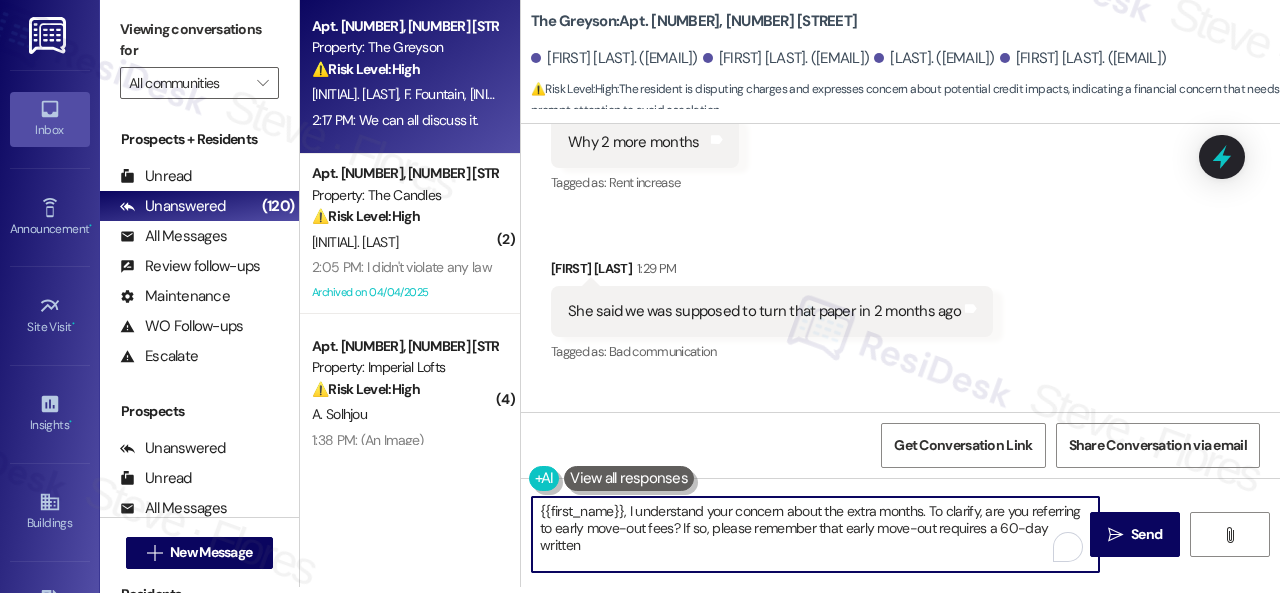 click on "Apt. 4136RL, 4460 Mountain Laurel Road Property: The Greyson ⚠️  Risk Level:  High The resident is disputing charges and expresses concern about potential credit impacts, indicating a financial concern that needs prompt attention to avoid escalation. G. Fountain F. Fountain H. Fountain J. Fountain 2:17 PM: We can all discuss it.  2:17 PM: We can all discuss it.  ( 2 ) Apt. 08W09, 9 Candlelight Dr Property: The Candles ⚠️  Risk Level:  High The resident is disputing the rent amount due, claiming a $30 reduction due to 'restrictions on my amendments' and stating 'I didn't violate any law.' This indicates a financial concern and potential legal issue, requiring prompt attention. R. Olive 2:05 PM: I didn't violate any law 2:05 PM: I didn't violate any law Archived on 04/04/2025 ( 4 ) Apt. 3311, 2 Stadium Dr Property: Imperial Lofts ⚠️  Risk Level:  High A. Solhjou 1:38 PM: (An Image) 1:38 PM: (An Image) ( 2 ) Apt. 029083P, 12901 Lord Nelson Dr Property: London House Apartments & Flats 🔧 Medium ( 2" at bounding box center [790, 290] 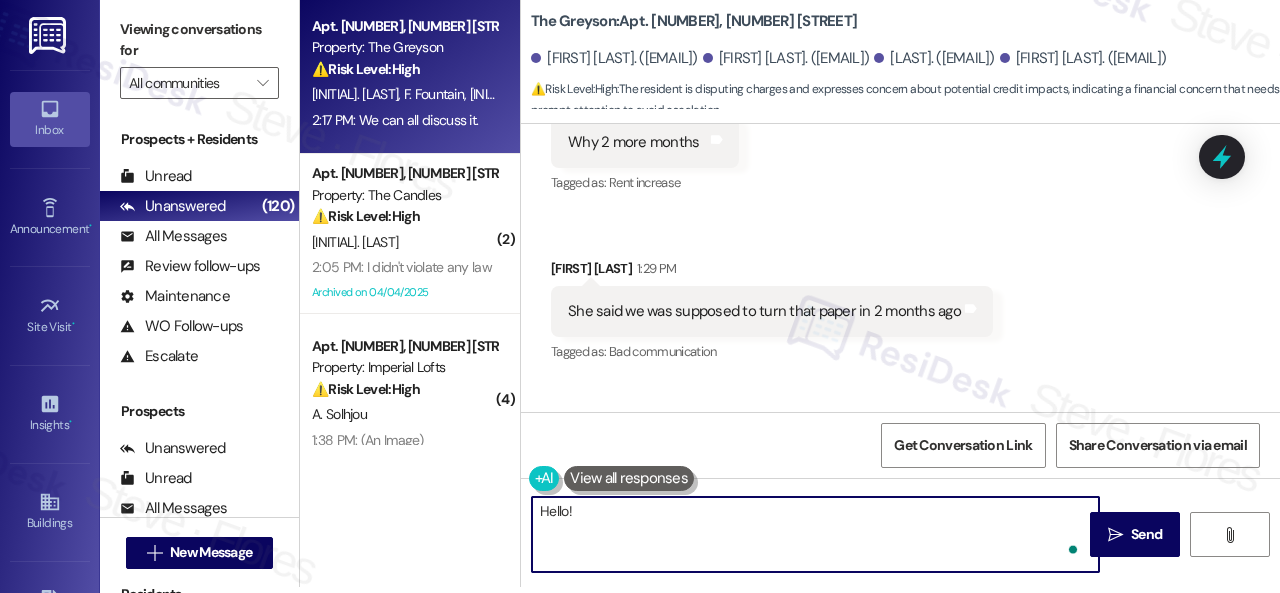 paste on "The site team stated that a lease renewal offer/further communication was sent to all leaseholders to select a new lease term with a deadline to select before expiration to avoid the month-to-month fee.
The office did not receive any communication for the new renewal of lease, and the unit was placed on a month-to-month basis with the fee.
Let me know if you need anything else. Thank you!" 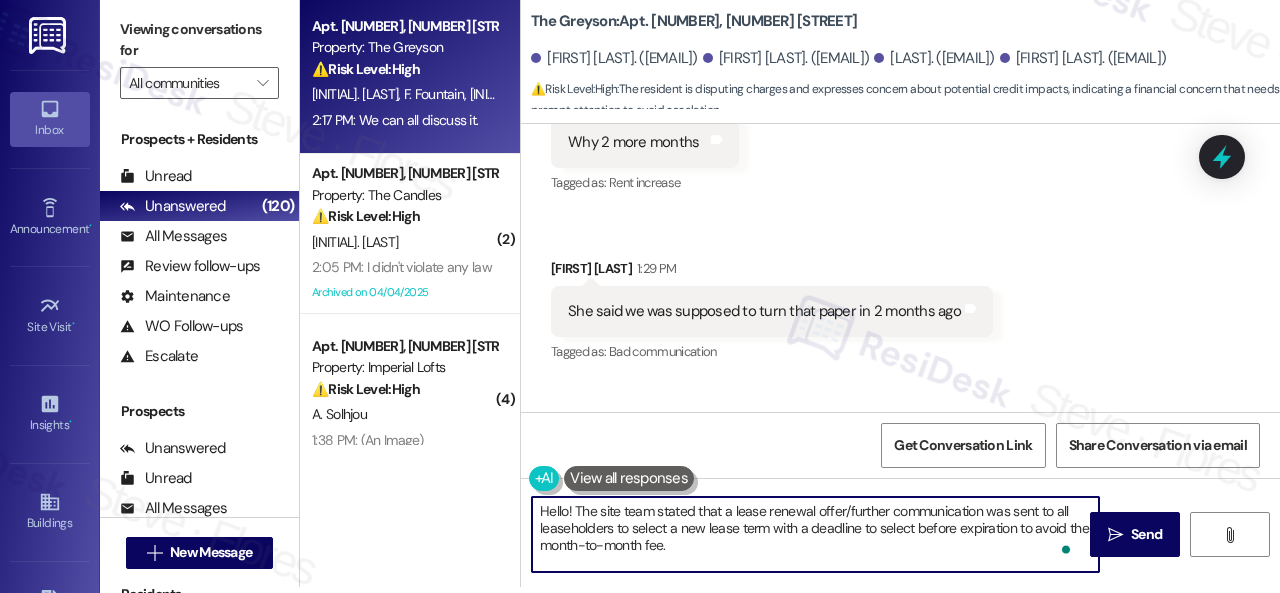 scroll, scrollTop: 84, scrollLeft: 0, axis: vertical 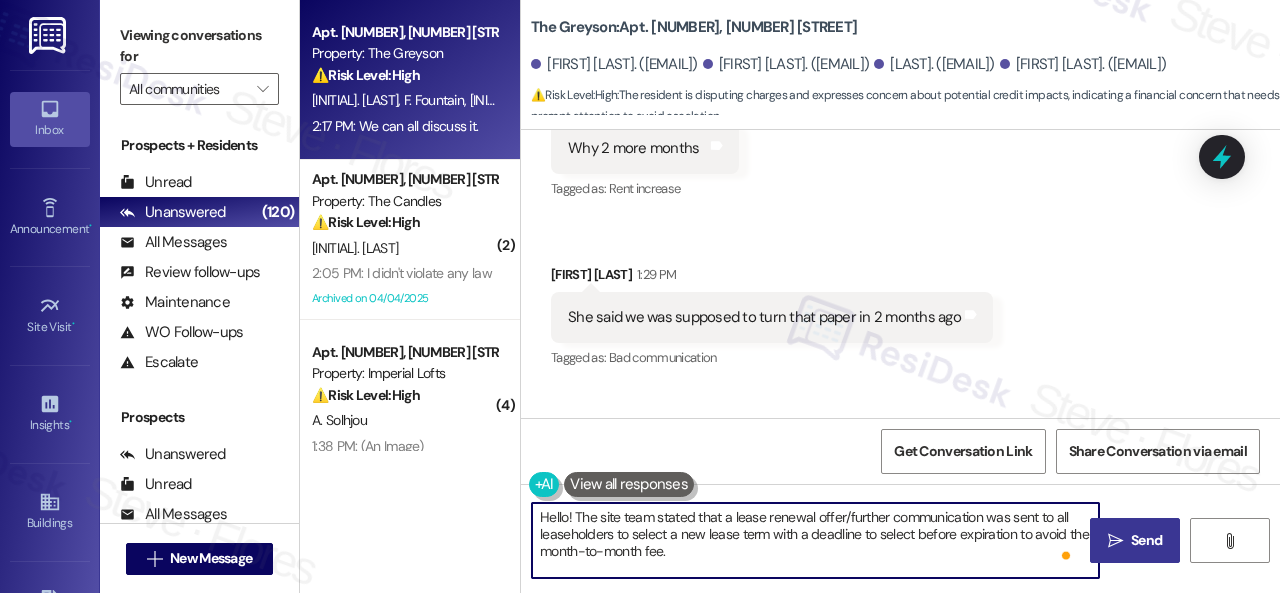 type on "Hello! The site team stated that a lease renewal offer/further communication was sent to all leaseholders to select a new lease term with a deadline to select before expiration to avoid the month-to-month fee.
The office did not receive any communication for the new renewal of lease, and the unit was placed on a month-to-month basis with the fee.
Let me know if you need anything else. Thank you!" 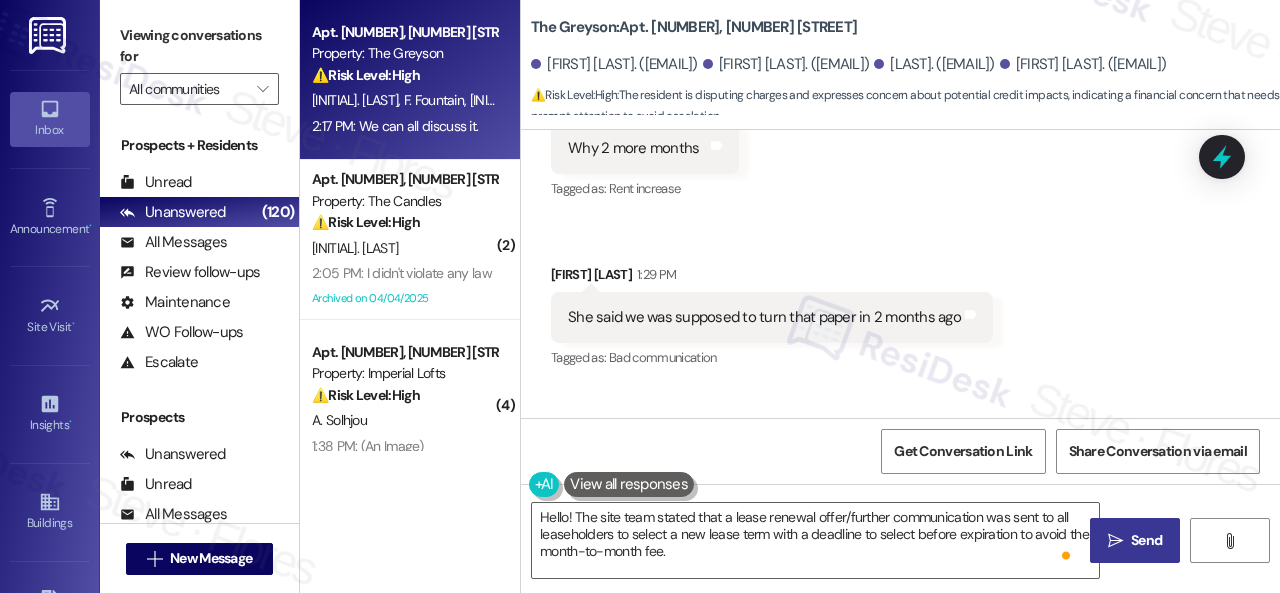 click on "Send" at bounding box center [1146, 540] 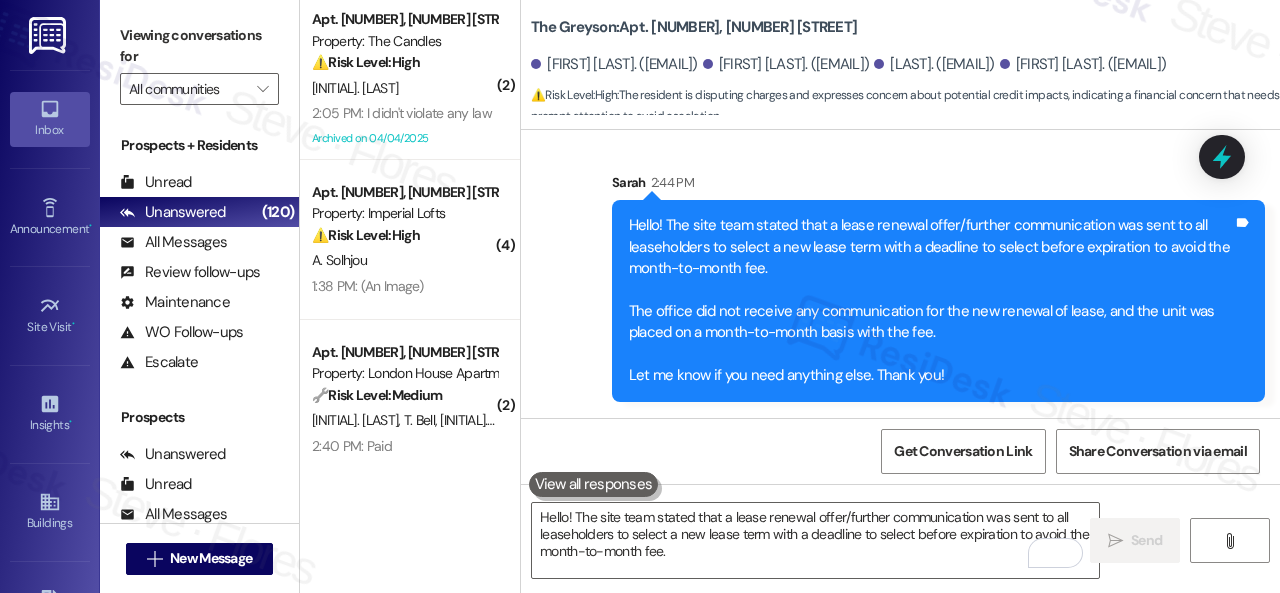 scroll, scrollTop: 14518, scrollLeft: 0, axis: vertical 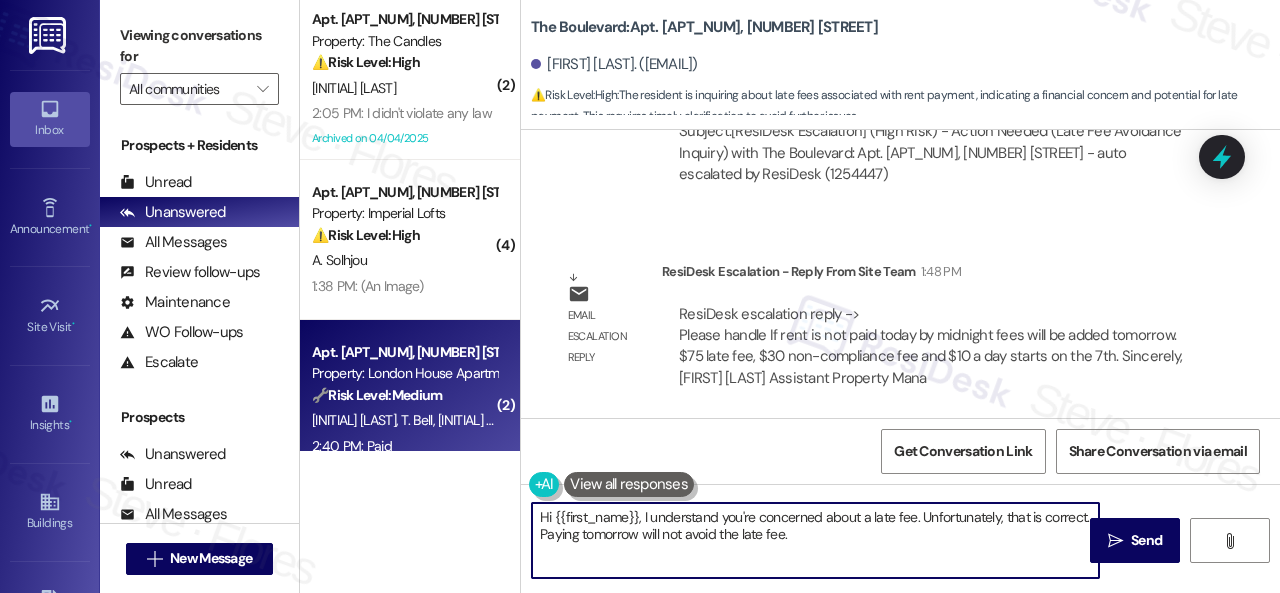 drag, startPoint x: 1058, startPoint y: 532, endPoint x: 412, endPoint y: 434, distance: 653.3912 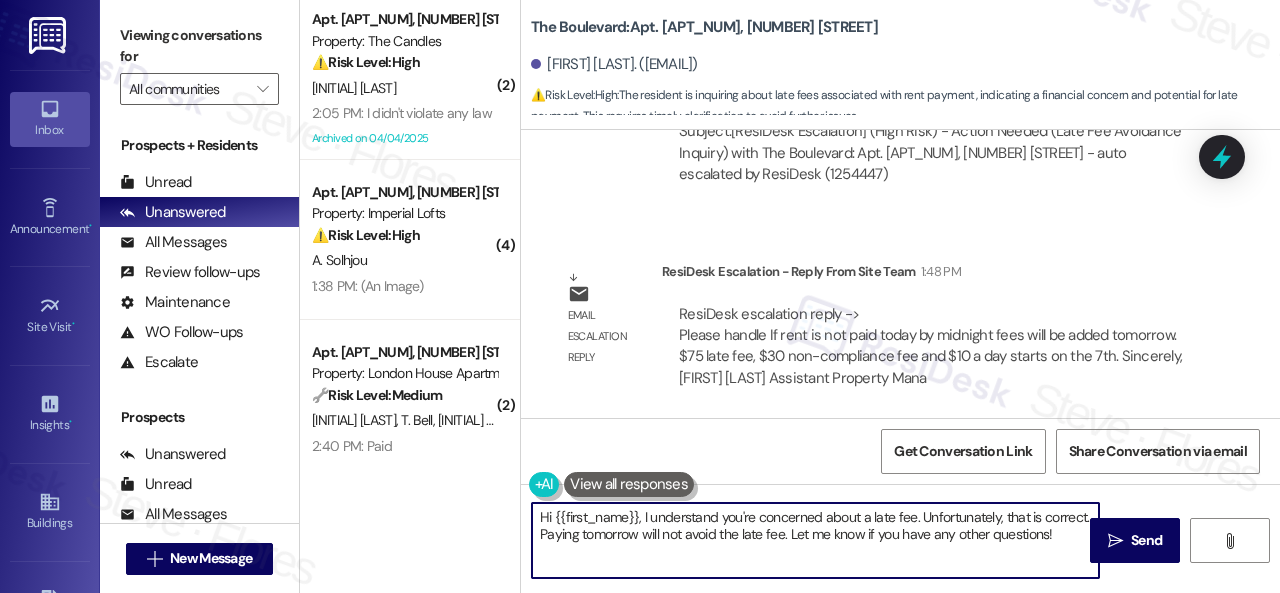 paste on "The site team stated that if the rent is not paid today by midnight, fees will be added tomorrow. $75 late fee, $30 non-compliance fee, and $10 a day starts on the 7th.
Let me know if you need anything else. Thank you!" 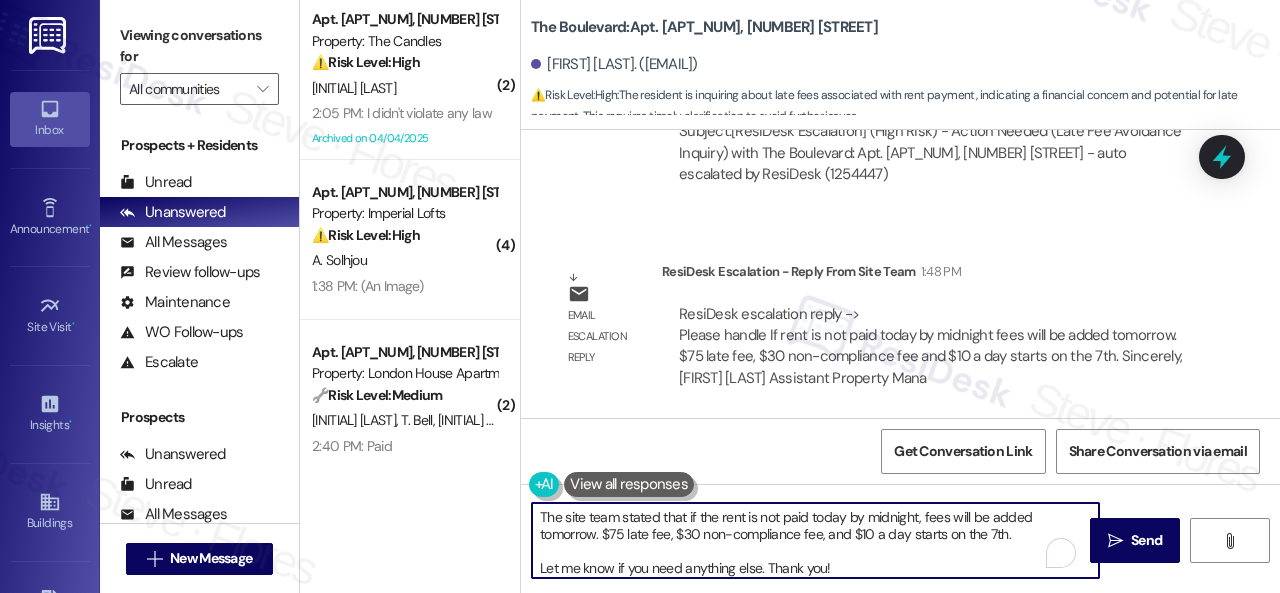scroll, scrollTop: 16, scrollLeft: 0, axis: vertical 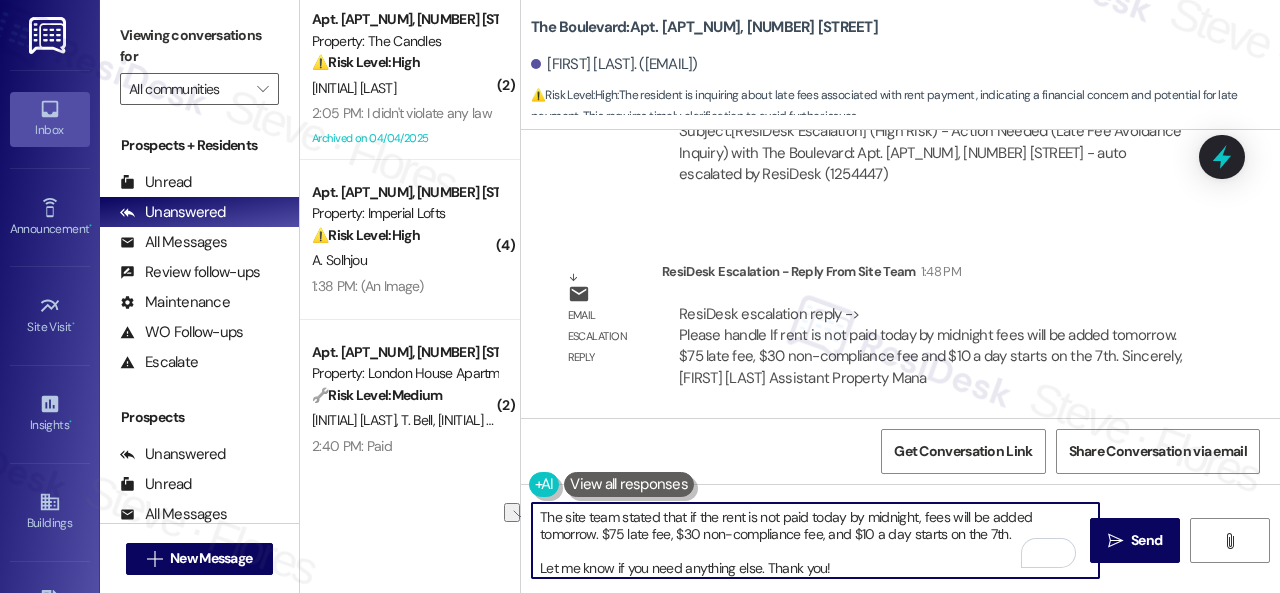 drag, startPoint x: 694, startPoint y: 518, endPoint x: 516, endPoint y: 513, distance: 178.0702 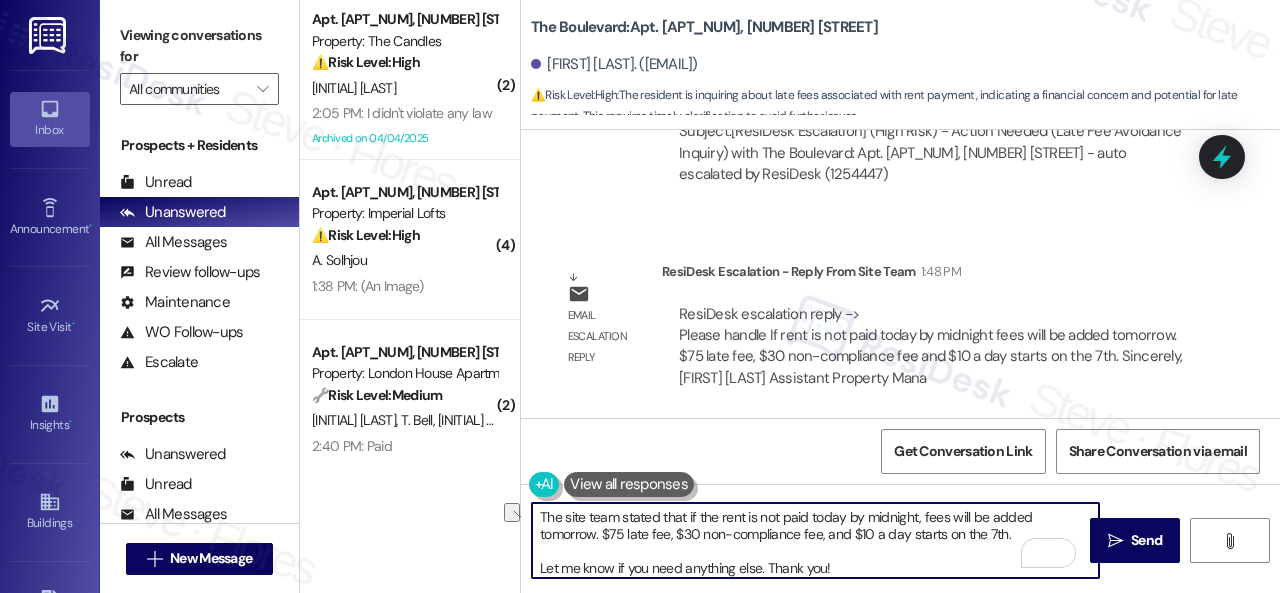 click on "( 2 ) Apt. 08W09, 9 Candlelight Dr Property: The Candles ⚠️  Risk Level:  High The resident is disputing the rent amount due, claiming a $30 reduction due to 'restrictions on my amendments' and stating 'I didn't violate any law.' This indicates a financial concern and potential legal issue, requiring prompt attention. R. Olive 2:05 PM: I didn't violate any law 2:05 PM: I didn't violate any law Archived on 04/04/2025 ( 4 ) Apt. 3311, 2 Stadium Dr Property: Imperial Lofts ⚠️  Risk Level:  High The resident states they paid rent online a week ago, but the funds were not withdrawn from their bank account. This indicates a potential financial issue and requires urgent investigation to ensure rent is properly accounted for and to avoid late fees or eviction notices. The screenshot of Google searches suggests the resident is actively trying to resolve the issue themselves, further emphasizing the need for prompt assistance. A. Solhjou 1:38 PM: (An Image) 1:38 PM: (An Image) ( 2 ) 🔧  Risk Level:  Medium (" at bounding box center [790, 296] 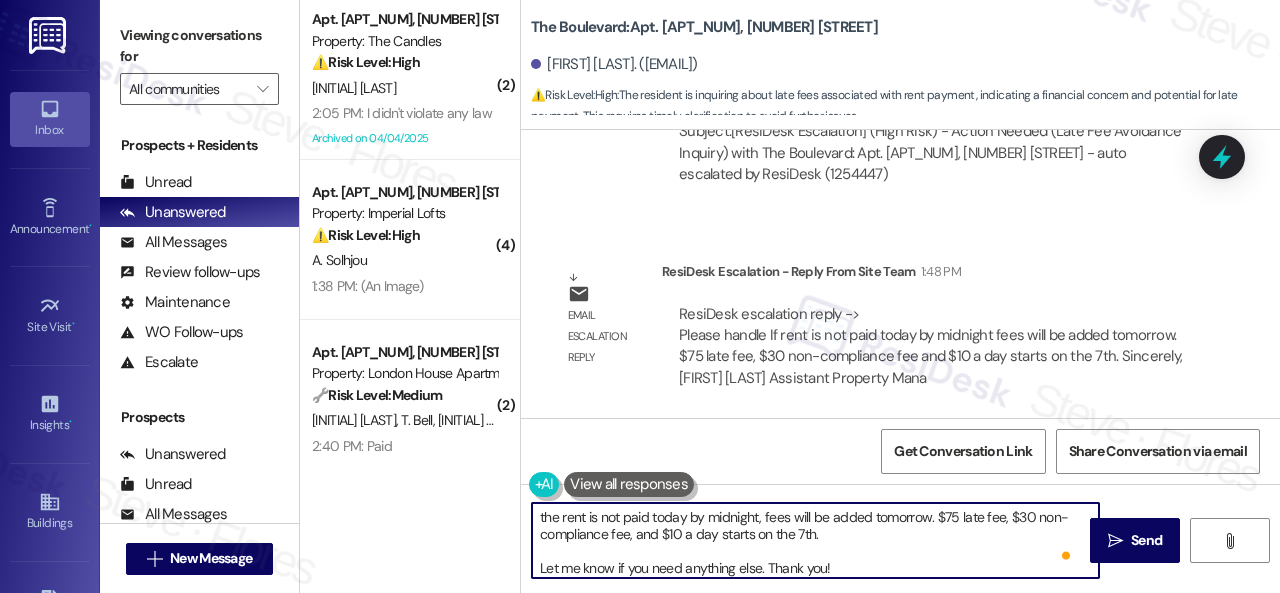 scroll, scrollTop: 16, scrollLeft: 0, axis: vertical 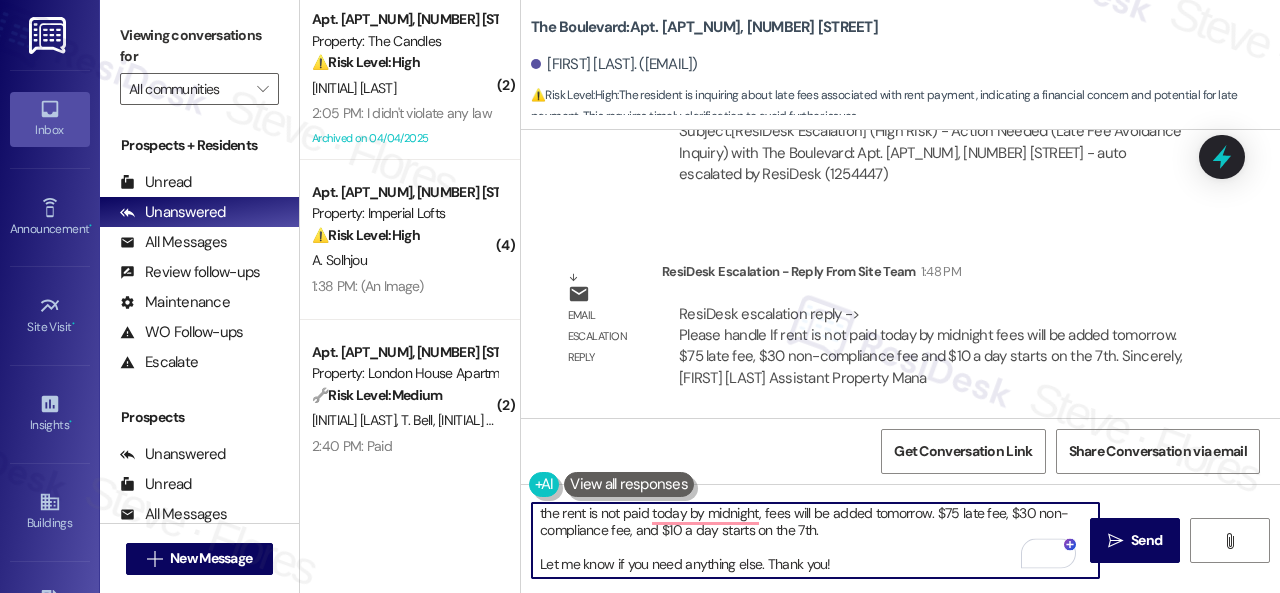 click on "the rent is not paid today by midnight, fees will be added tomorrow. $75 late fee, $30 non-compliance fee, and $10 a day starts on the 7th.
Let me know if you need anything else. Thank you!" at bounding box center [815, 540] 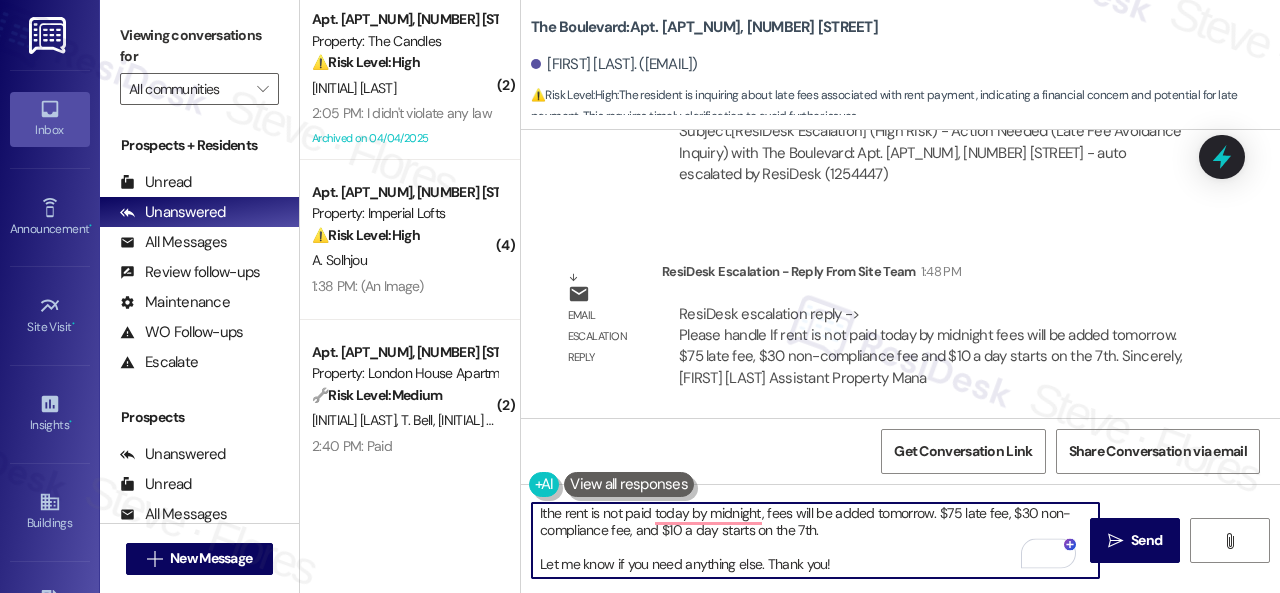 scroll, scrollTop: 4, scrollLeft: 0, axis: vertical 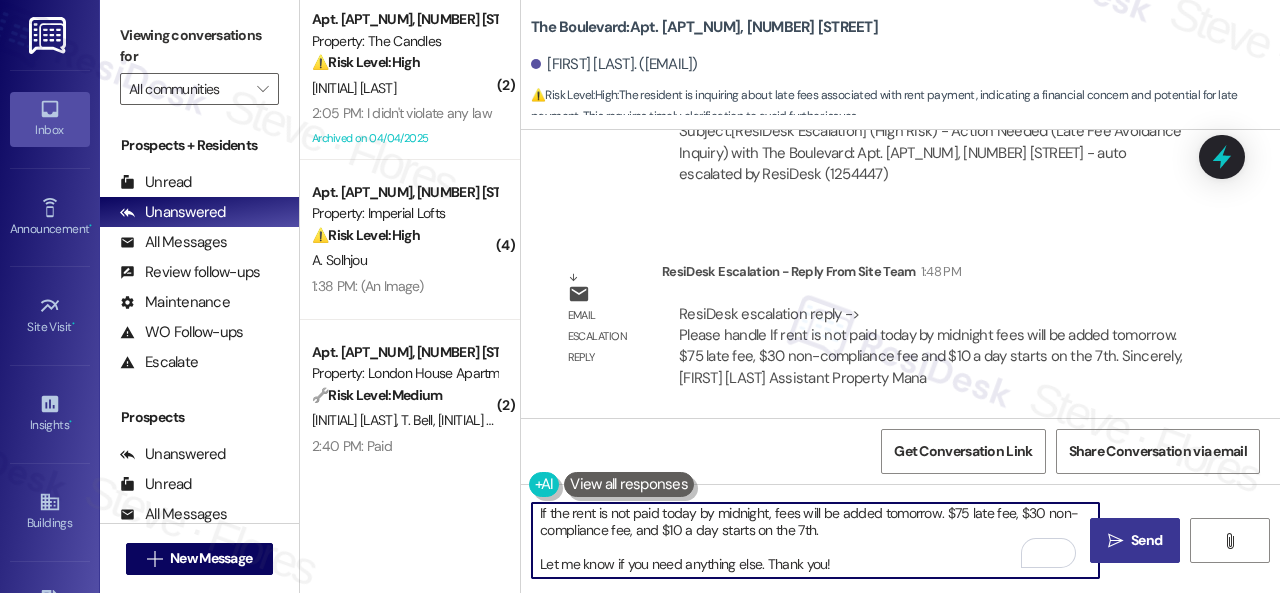 type on "If the rent is not paid today by midnight, fees will be added tomorrow. $75 late fee, $30 non-compliance fee, and $10 a day starts on the 7th.
Let me know if you need anything else. Thank you!" 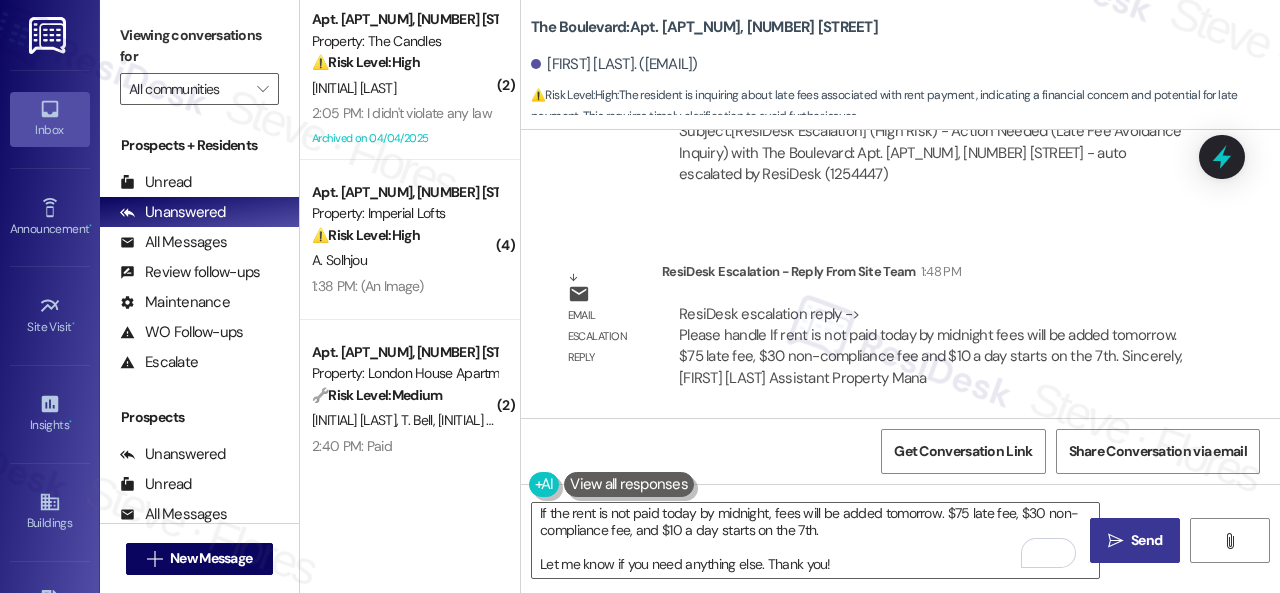 click on "Send" at bounding box center (1146, 540) 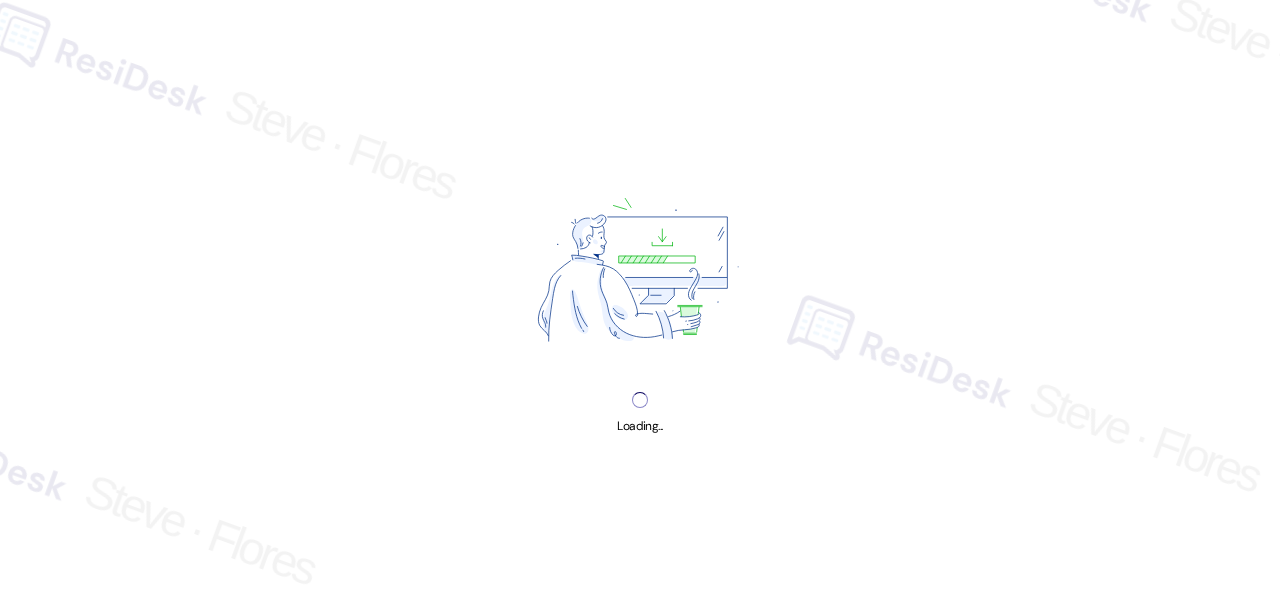 scroll, scrollTop: 0, scrollLeft: 0, axis: both 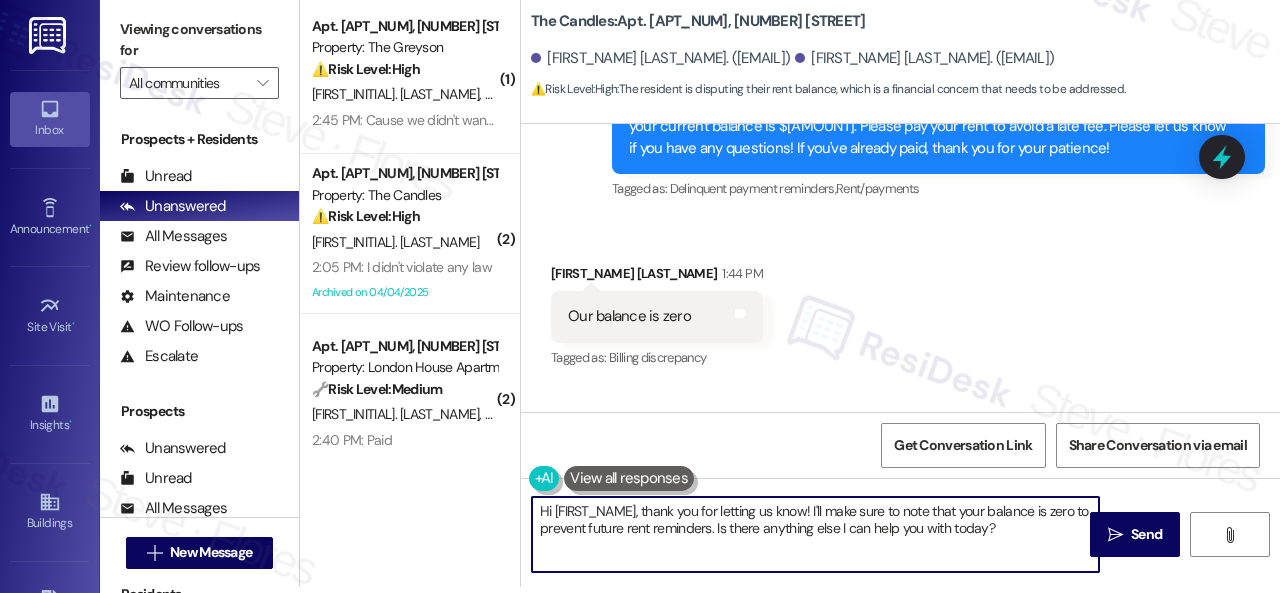 click on "Hi {{first_name}}, thank you for letting us know! I'll make sure to note that your balance is zero to prevent future rent reminders. Is there anything else I can help you with today?" at bounding box center (815, 534) 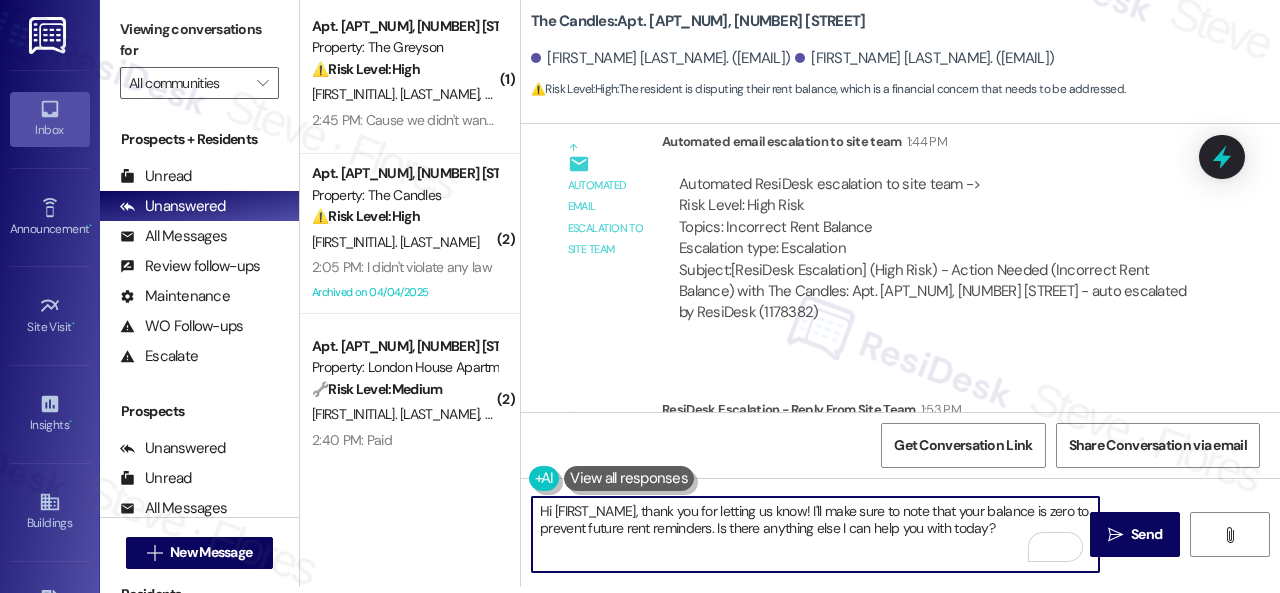 scroll, scrollTop: 17246, scrollLeft: 0, axis: vertical 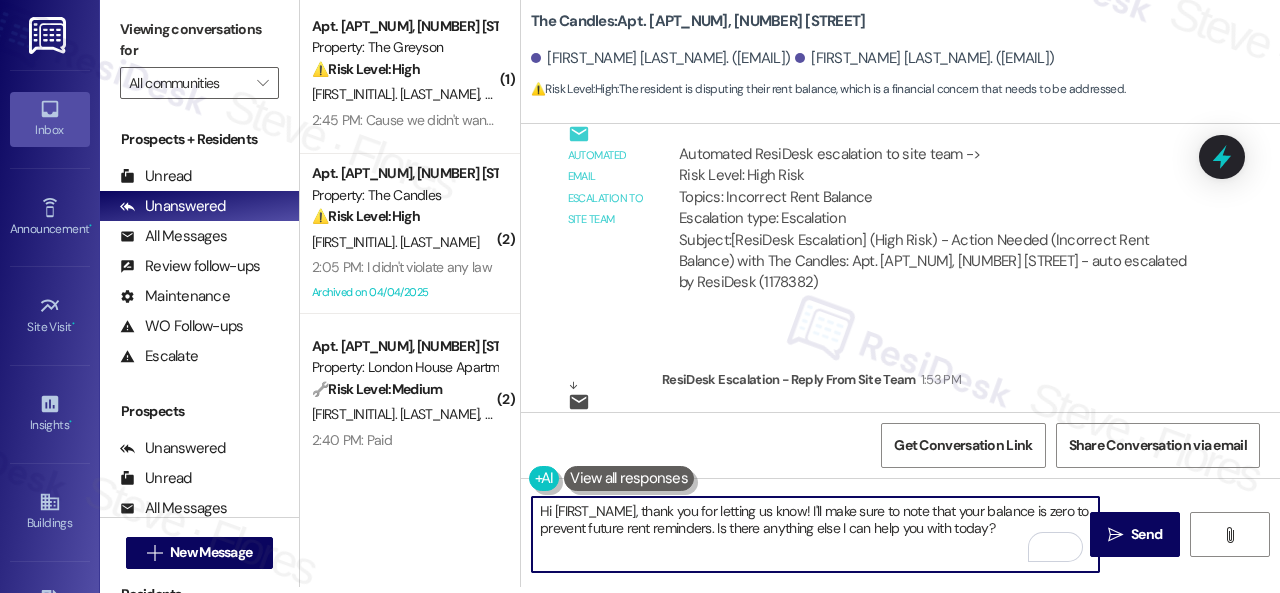 drag, startPoint x: 1035, startPoint y: 529, endPoint x: 478, endPoint y: 468, distance: 560.33026 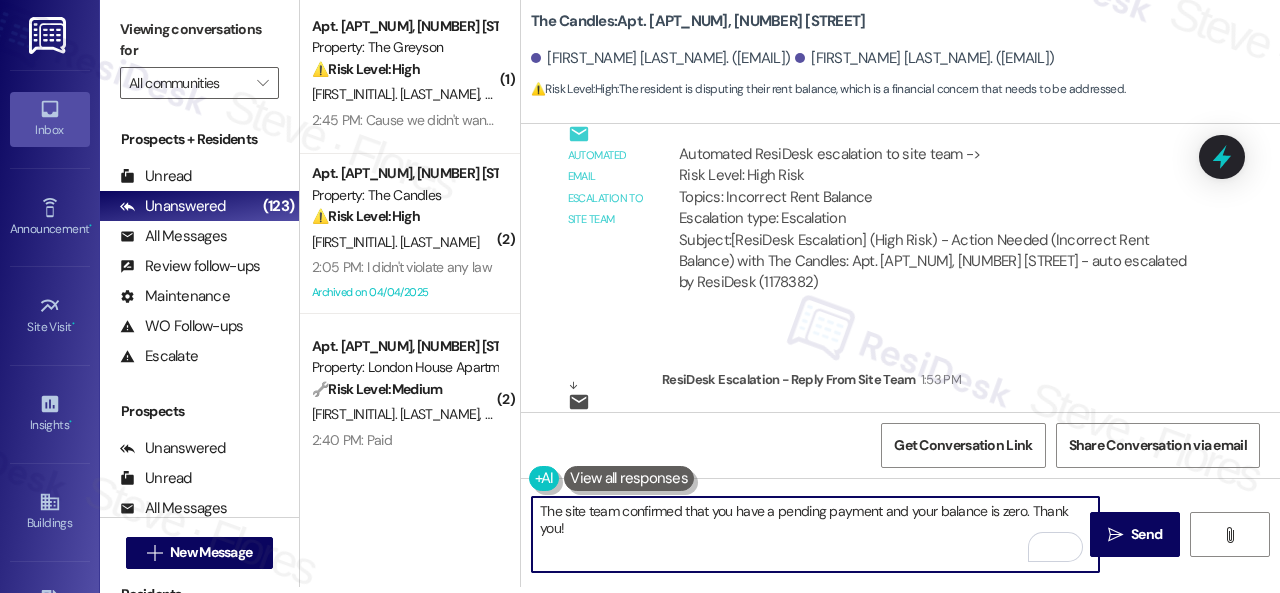 click on "The site team confirmed that you have a pending payment and your balance is zero. Thank you!" at bounding box center [815, 534] 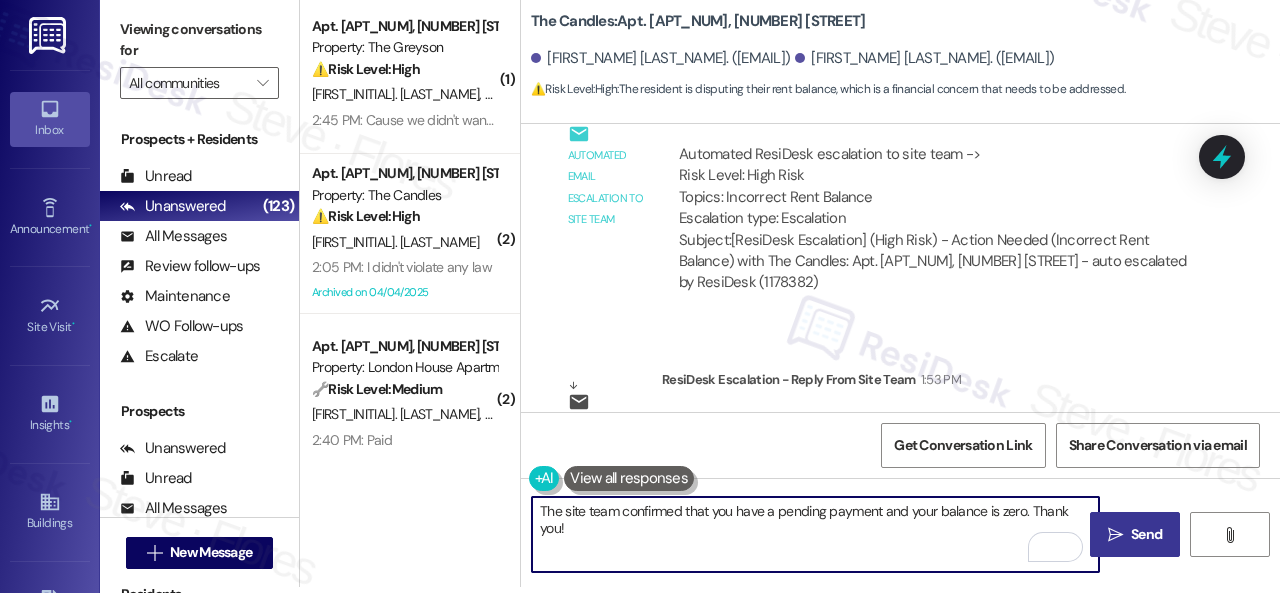 type on "The site team confirmed that you have a pending payment and your balance is zero. Thank you!" 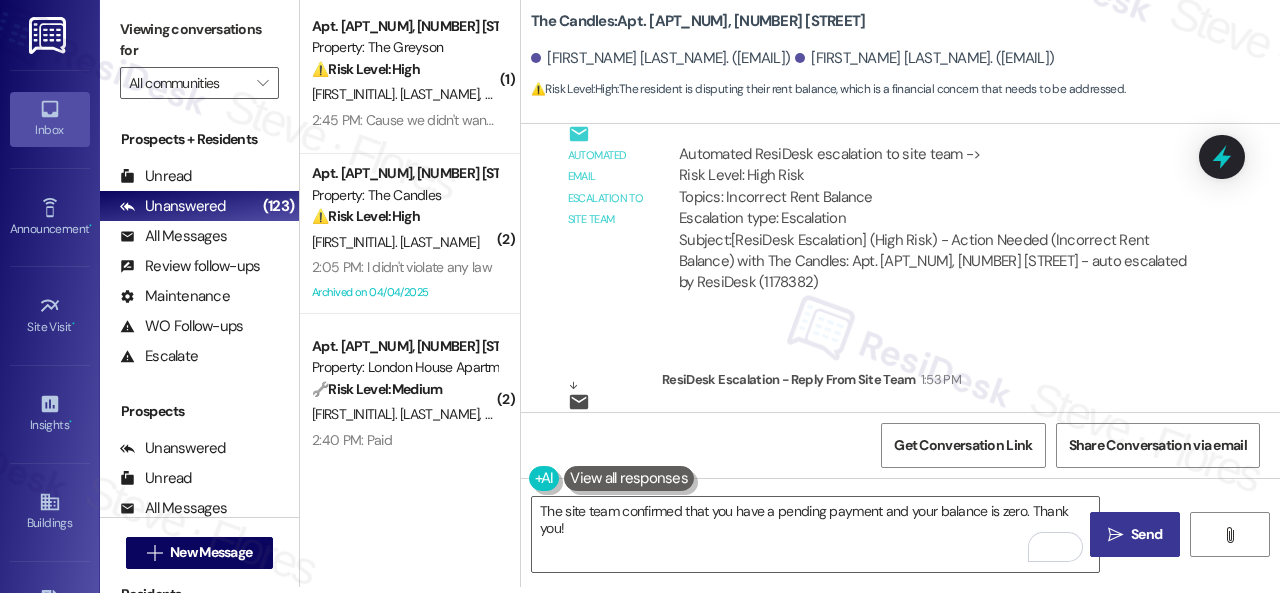click on " Send" at bounding box center [1135, 534] 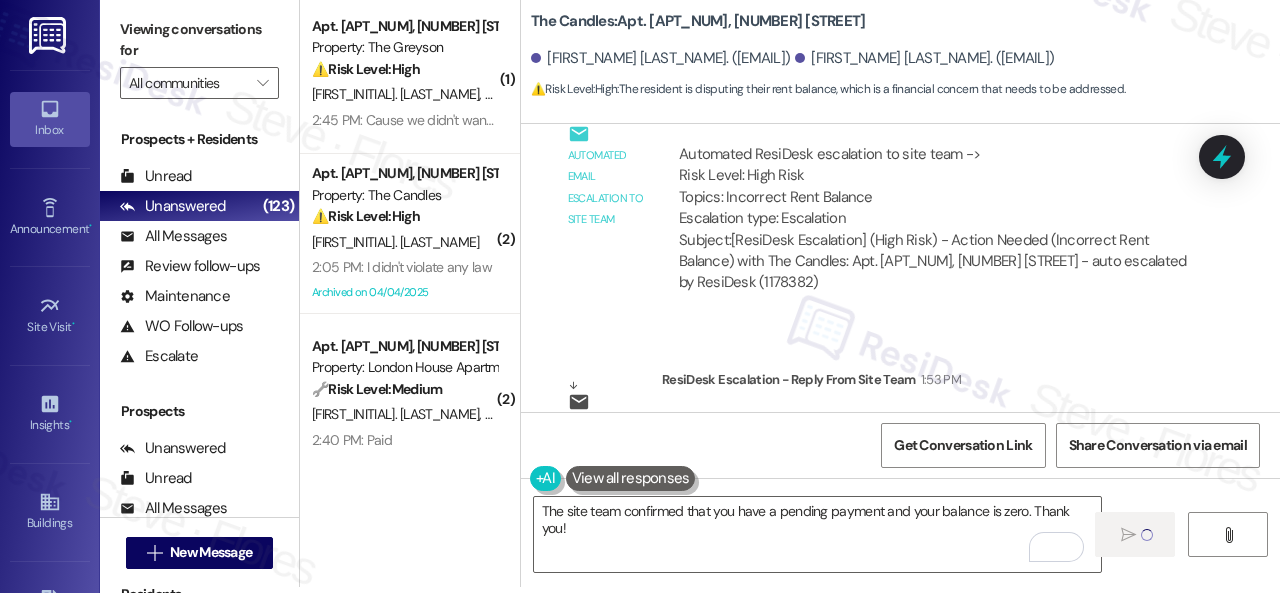 type 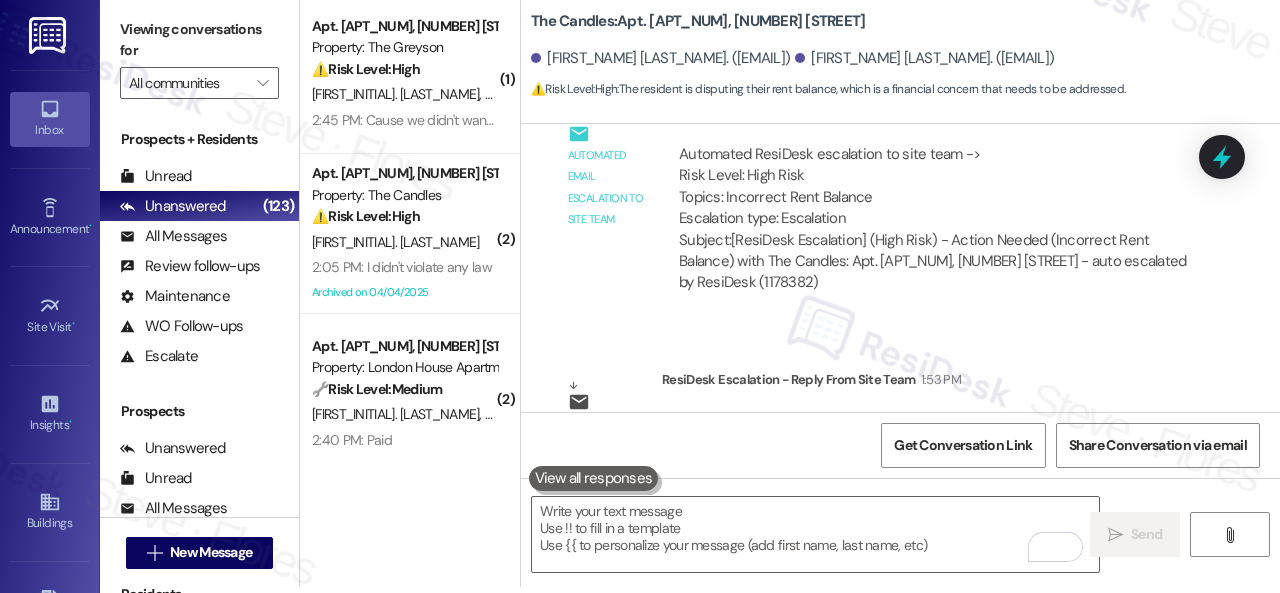 scroll, scrollTop: 0, scrollLeft: 0, axis: both 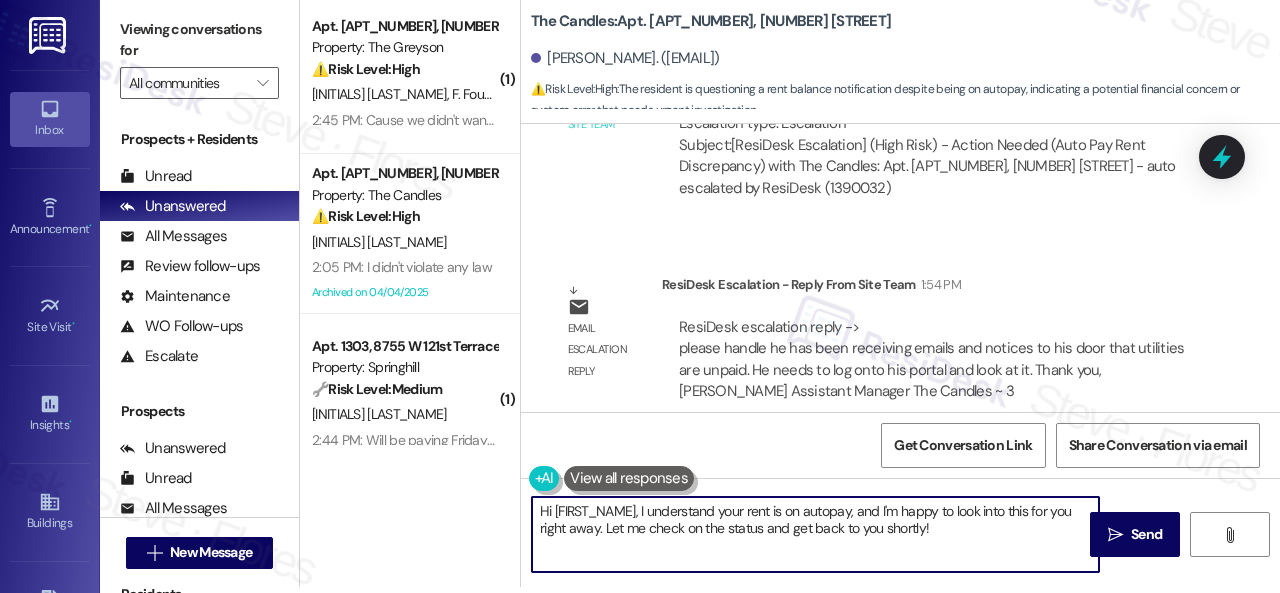 drag, startPoint x: 949, startPoint y: 529, endPoint x: 399, endPoint y: 470, distance: 553.1555 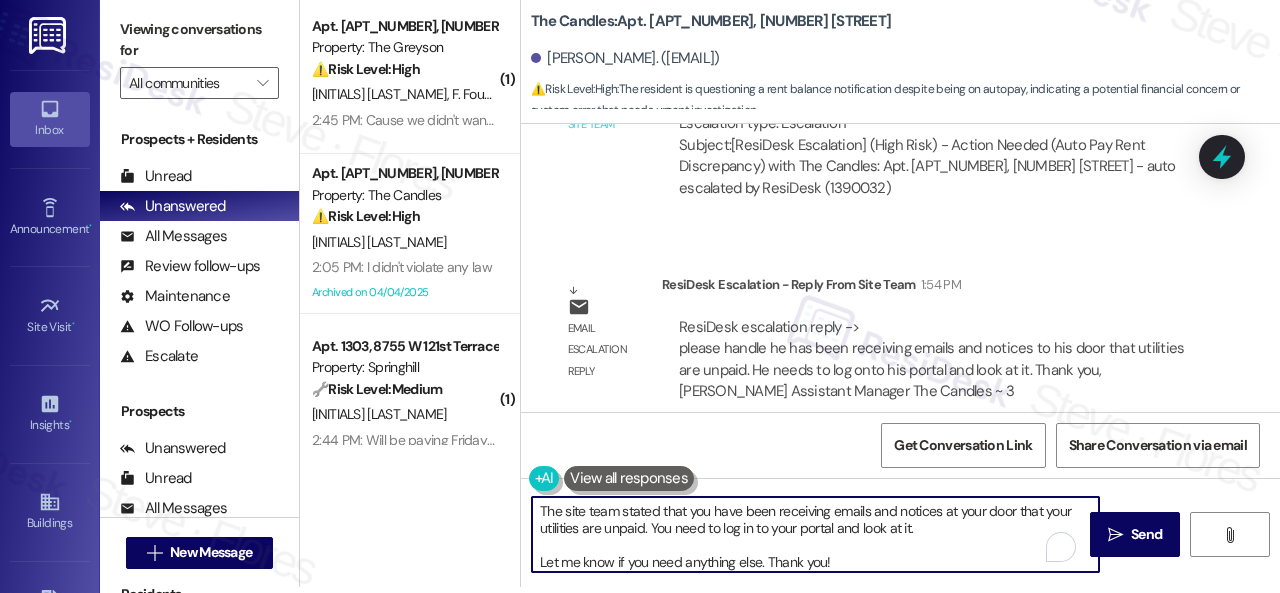 scroll, scrollTop: 15, scrollLeft: 0, axis: vertical 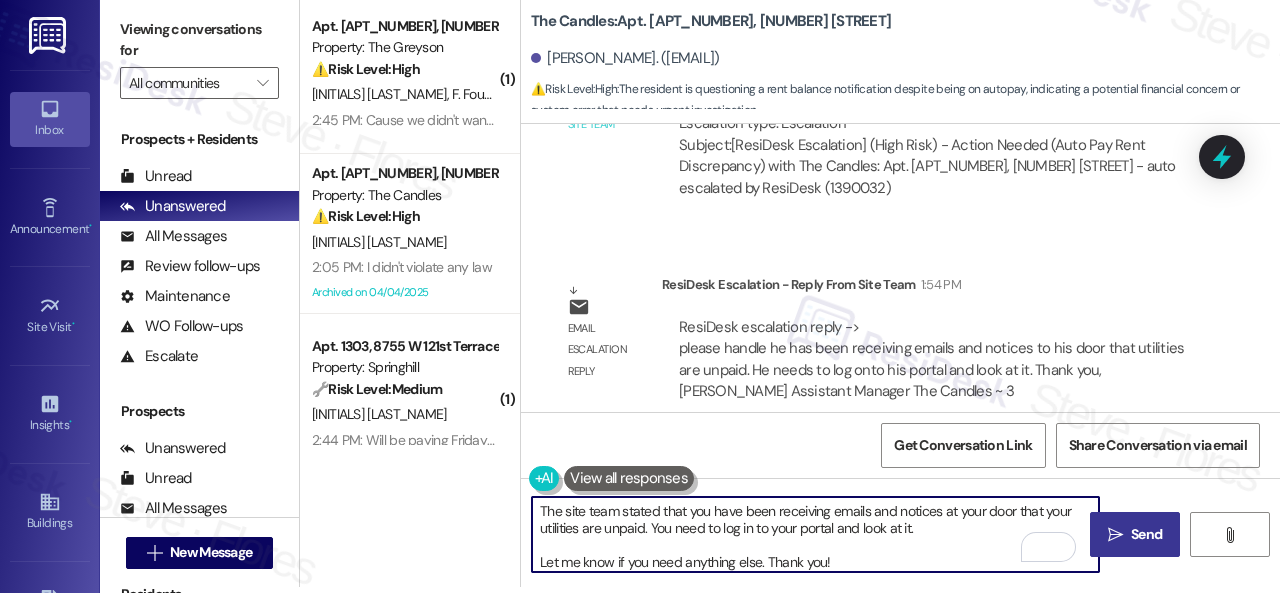 type on "The site team stated that you have been receiving emails and notices at your door that your utilities are unpaid. You need to log in to your portal and look at it.
Let me know if you need anything else. Thank you!" 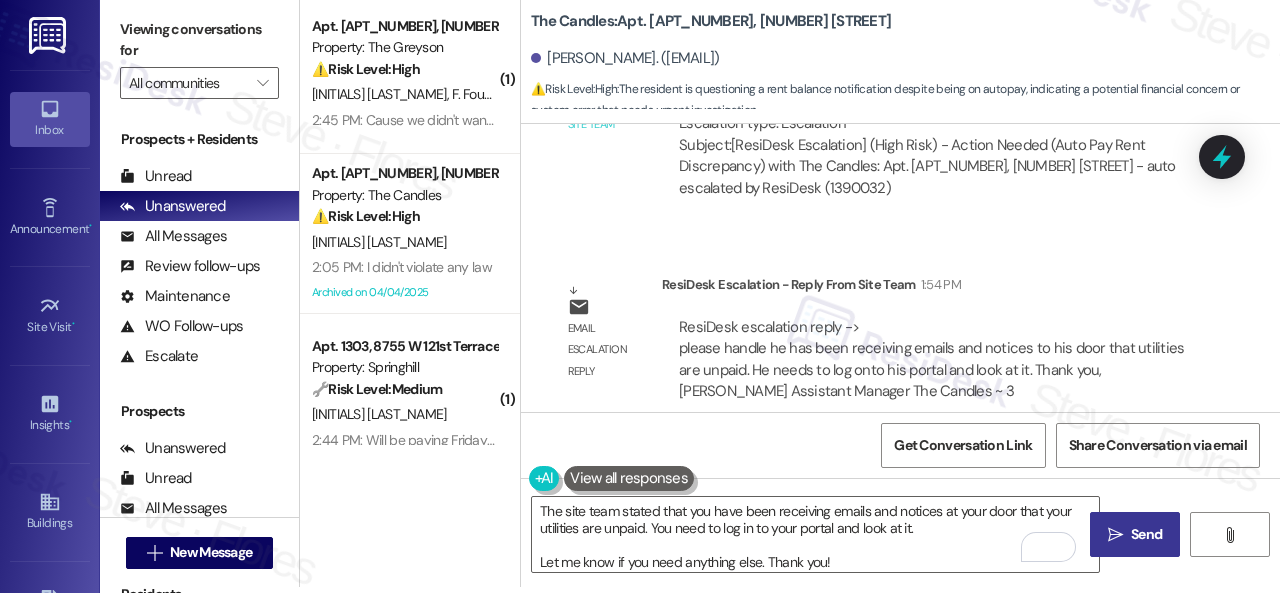 click on "Send" at bounding box center (1146, 534) 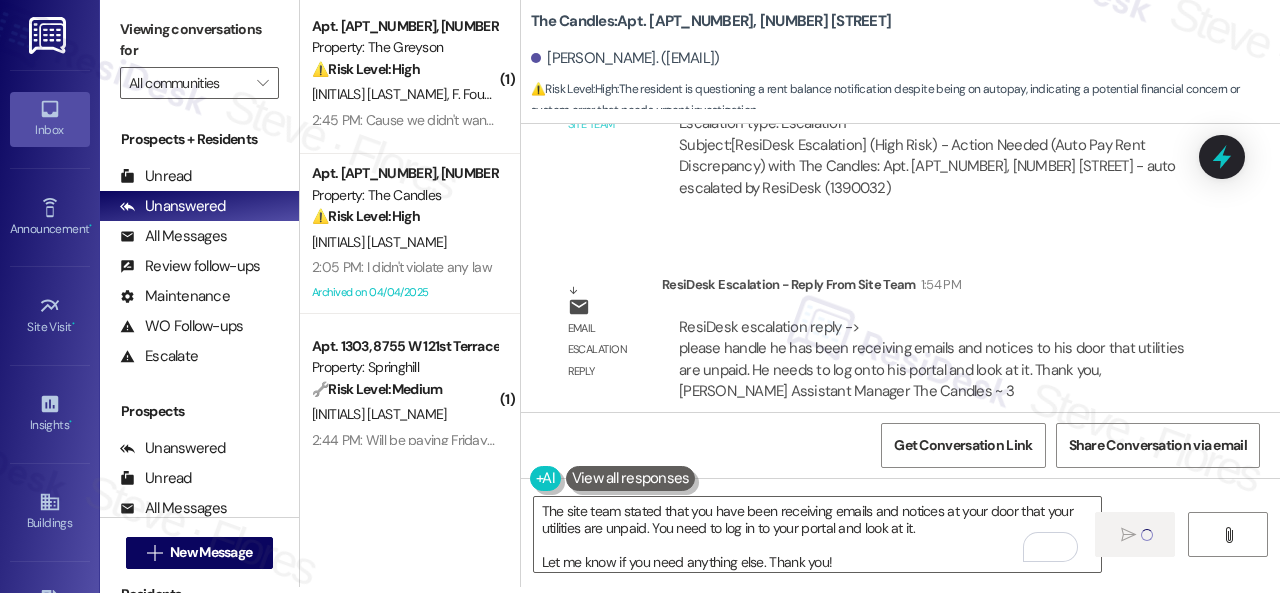 type 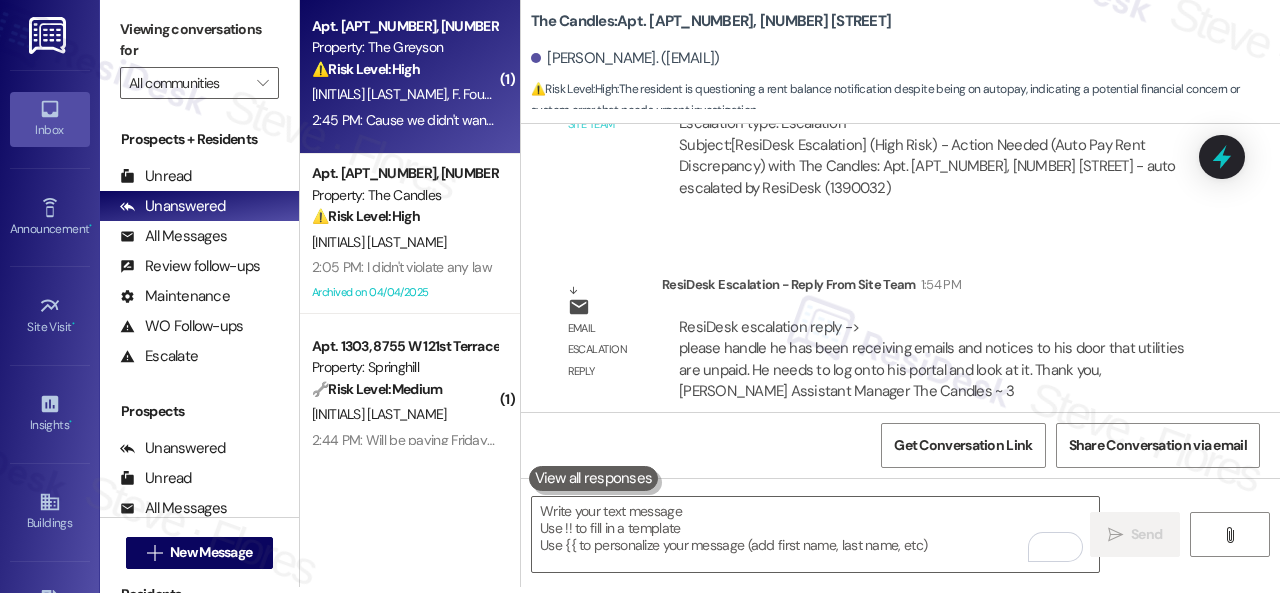 scroll, scrollTop: 0, scrollLeft: 0, axis: both 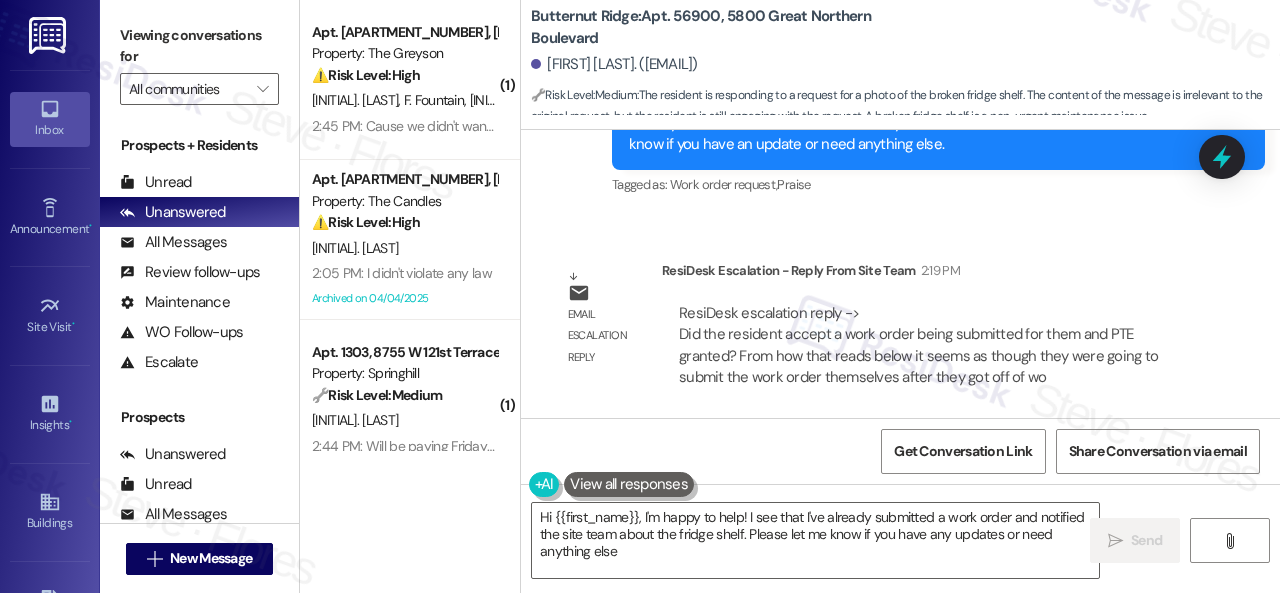type on "Hi {{first_name}}, I'm happy to help! I see that I've already submitted a work order and notified the site team about the fridge shelf. Please let me know if you have any updates or need anything else!" 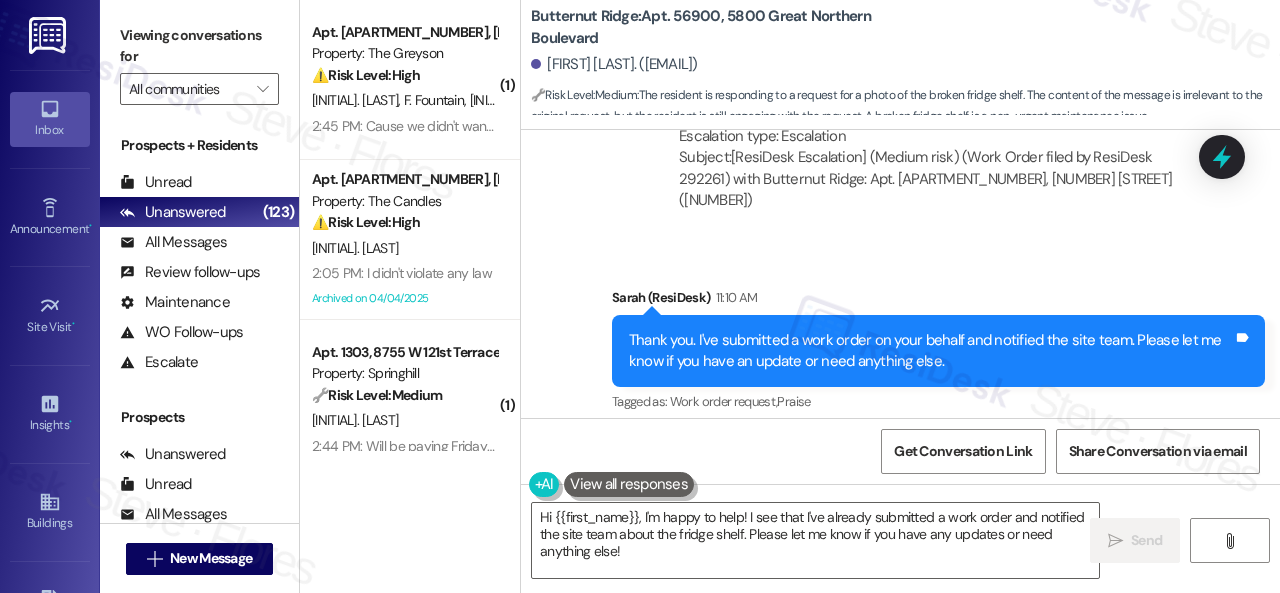 scroll, scrollTop: 2459, scrollLeft: 0, axis: vertical 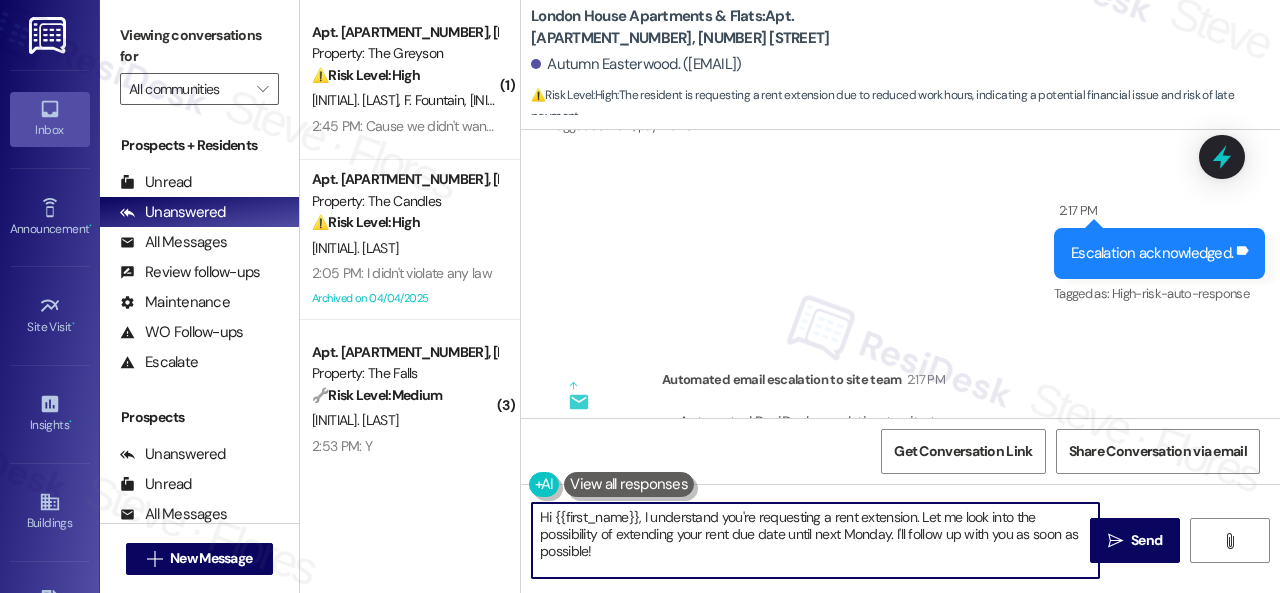 drag, startPoint x: 922, startPoint y: 519, endPoint x: 932, endPoint y: 573, distance: 54.91812 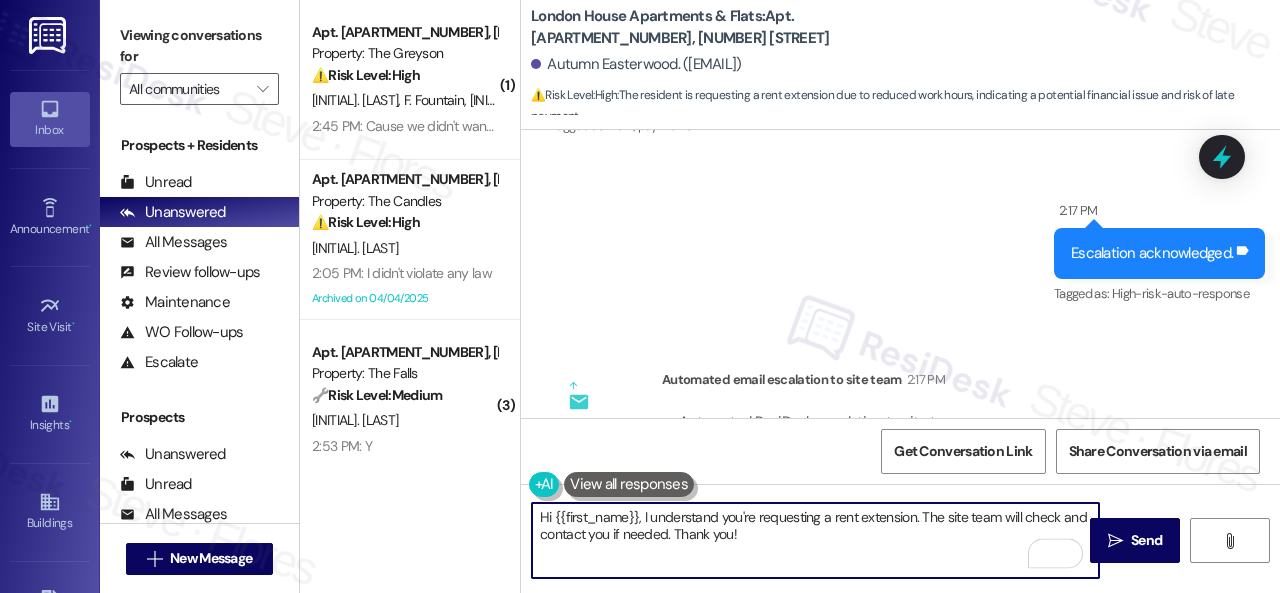 type on "Hi {{first_name}}, I understand you're requesting a rent extension. The site team will check and contact you if needed. Thank you!" 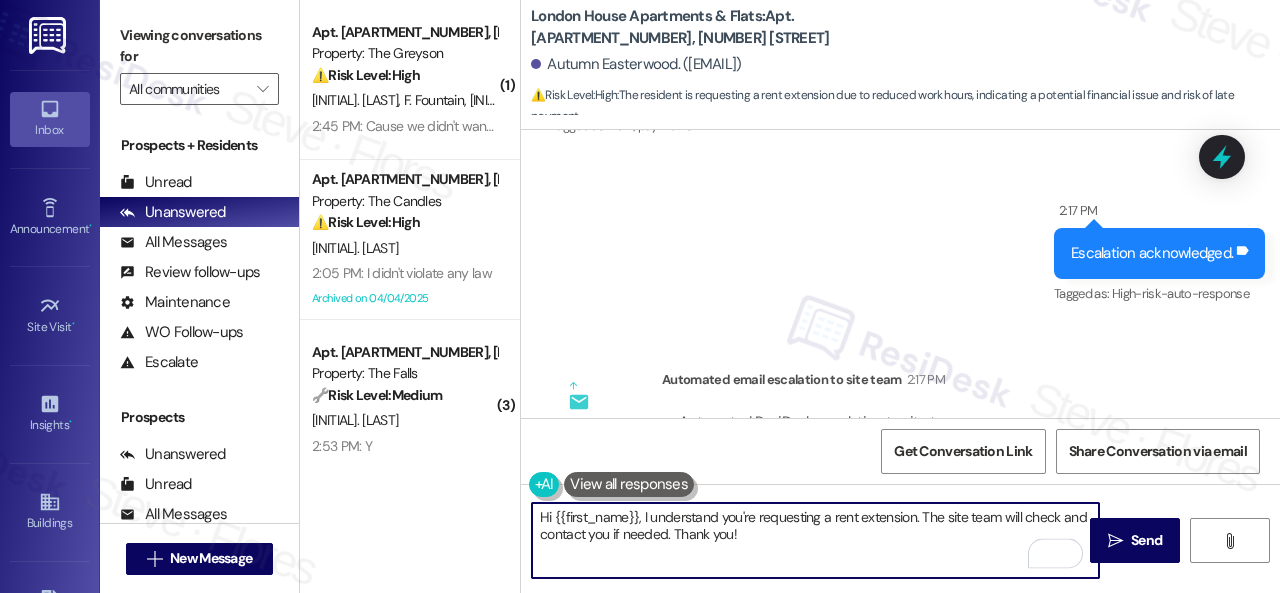click on "Hi {{first_name}}, I understand you're requesting a rent extension. The site team will check and contact you if needed. Thank you!" at bounding box center (815, 540) 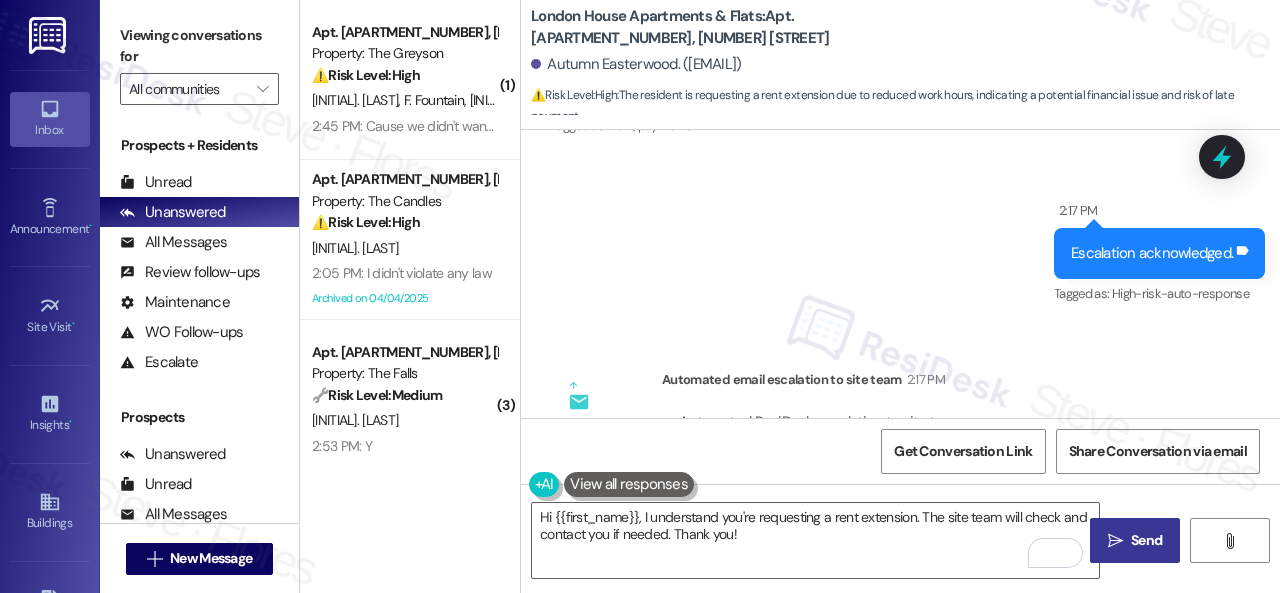 click on "Send" at bounding box center (1146, 540) 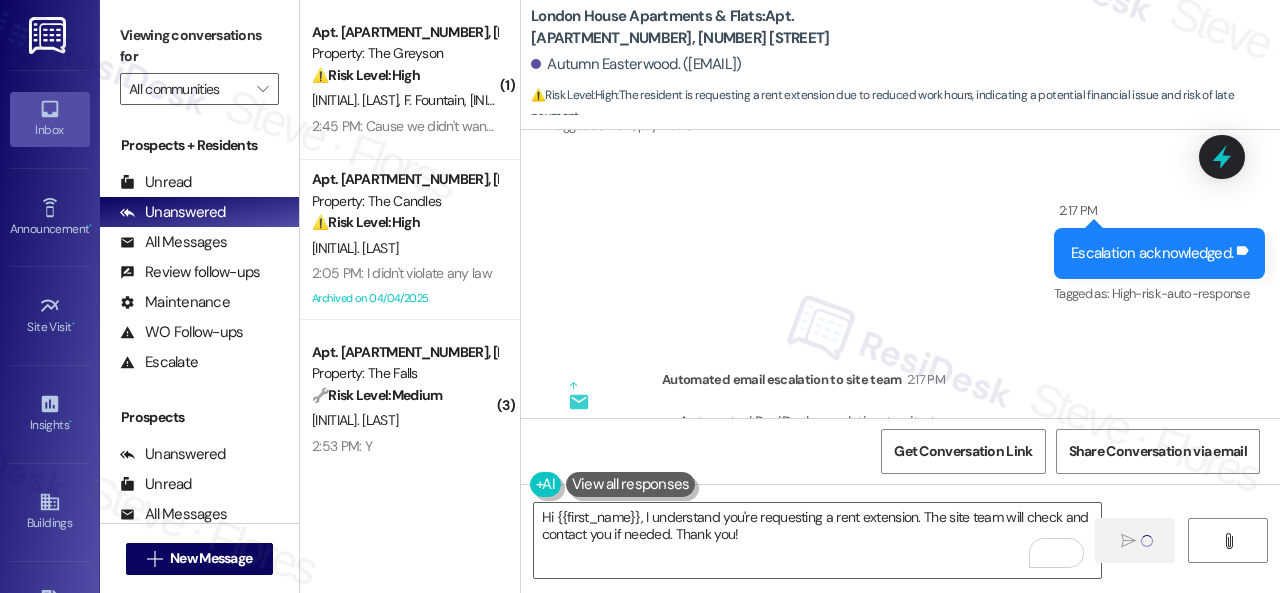 type 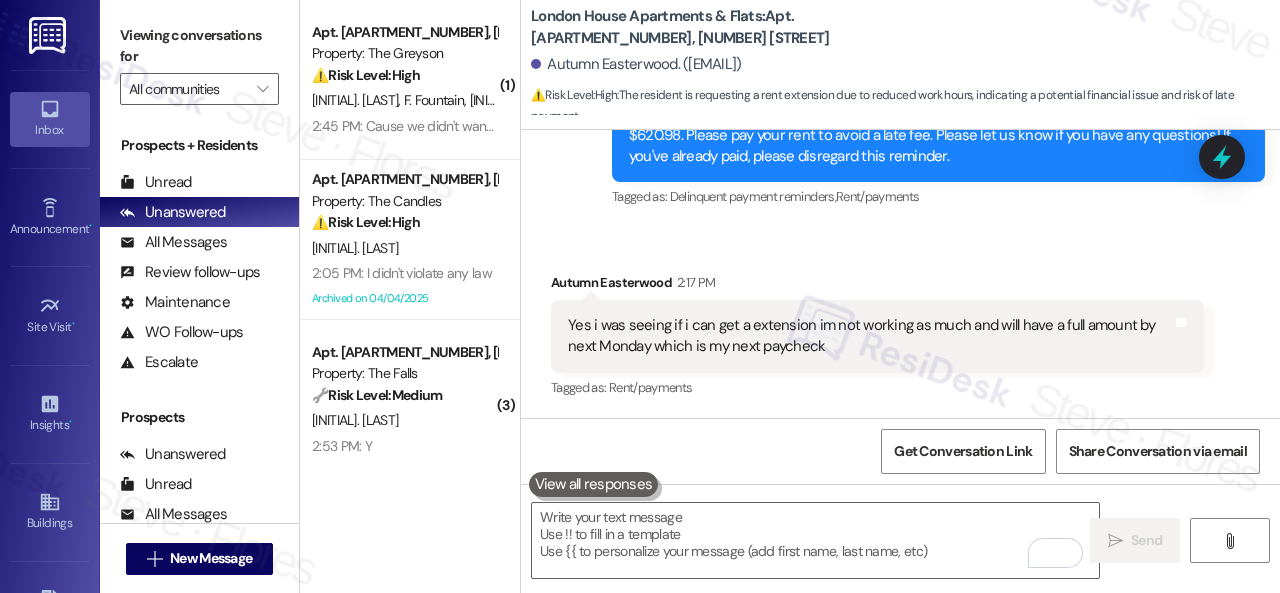 scroll, scrollTop: 4133, scrollLeft: 0, axis: vertical 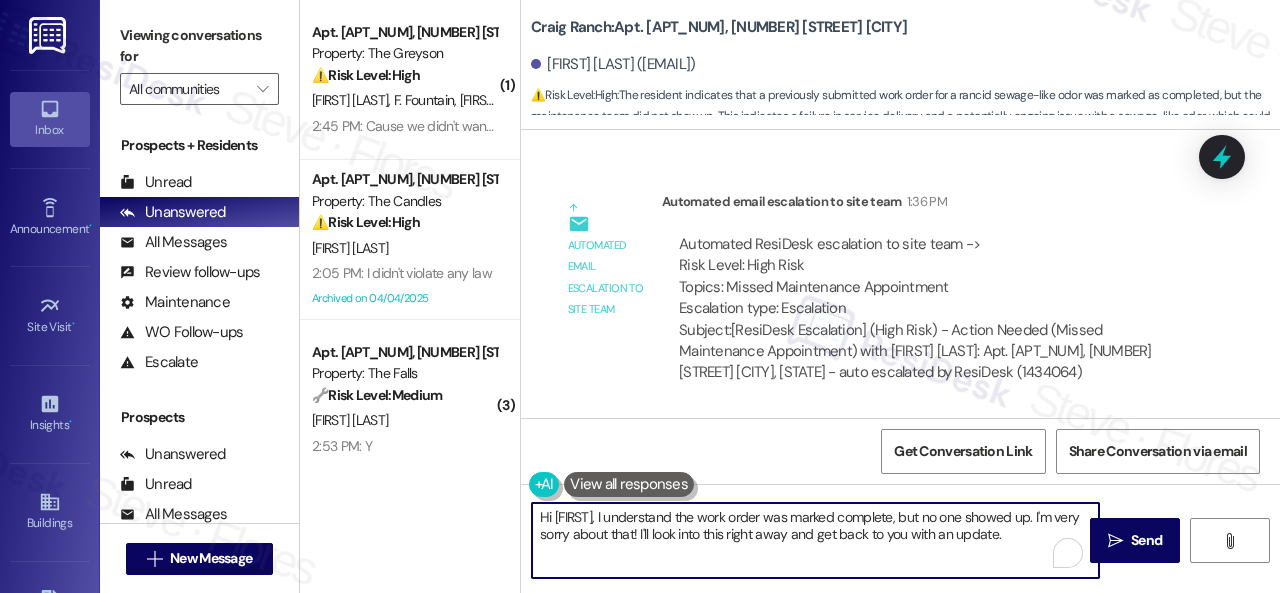 drag, startPoint x: 640, startPoint y: 520, endPoint x: 824, endPoint y: 528, distance: 184.17383 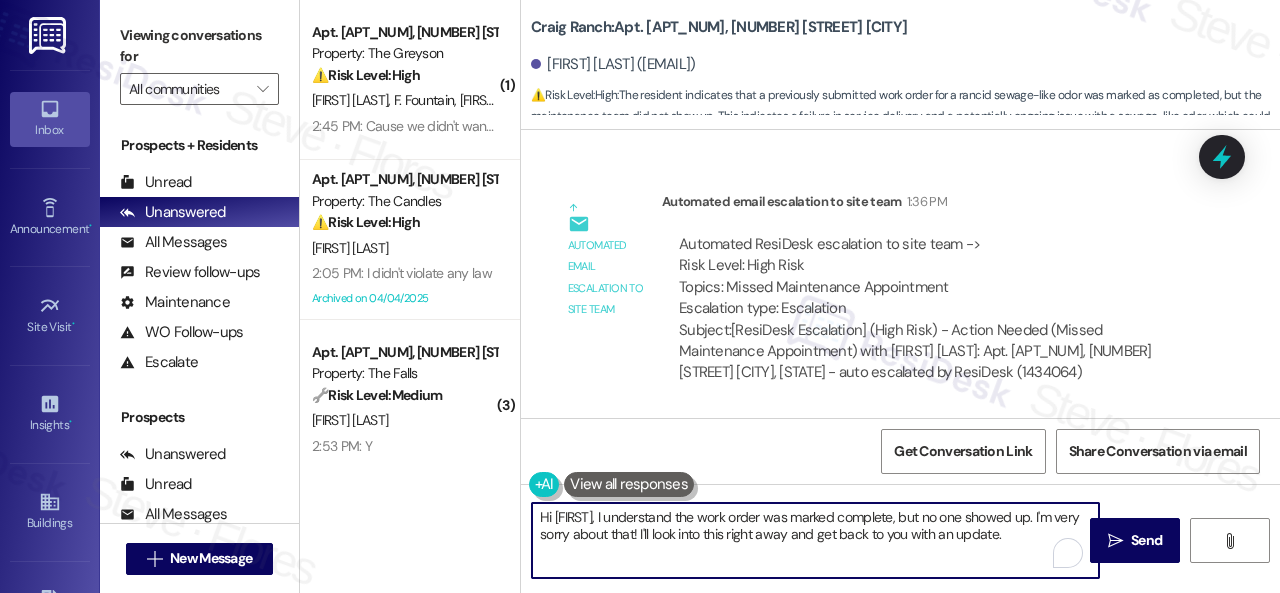 click on "Hi Sushmeendra, I understand the work order was marked complete, but no one showed up. I'm very sorry about that! I'll look into this right away and get back to you with an update." at bounding box center (815, 540) 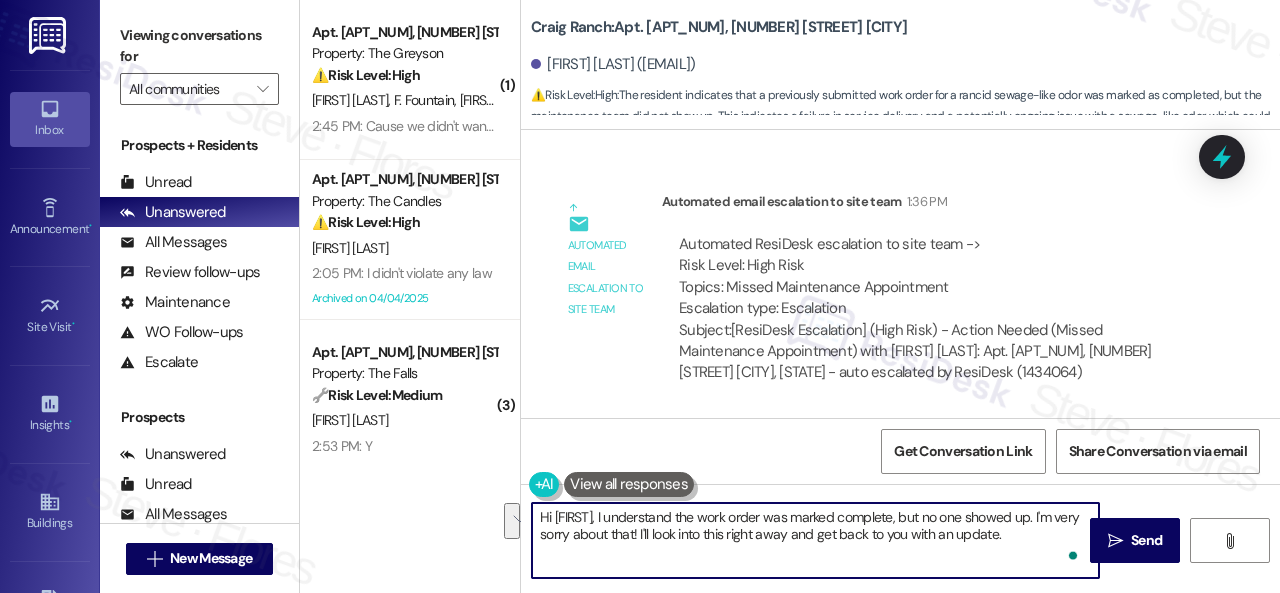 drag, startPoint x: 932, startPoint y: 519, endPoint x: 1055, endPoint y: 539, distance: 124.61541 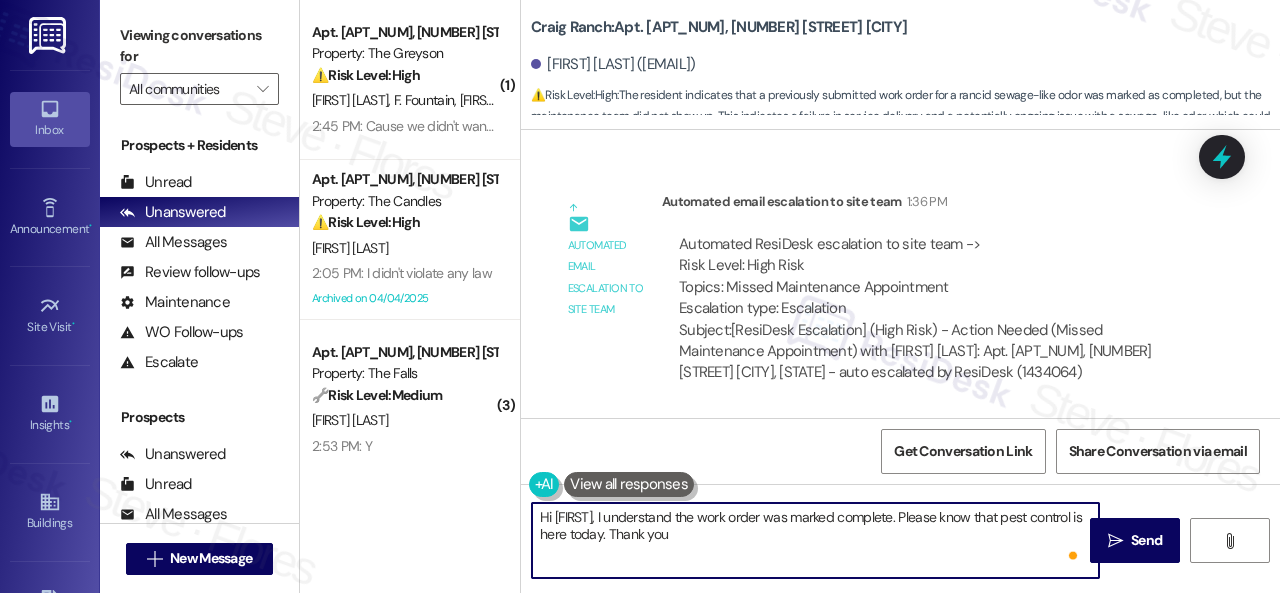type on "Hi Sushmeendra, I understand the work order was marked complete. Please know that pest control is here today. Thank you." 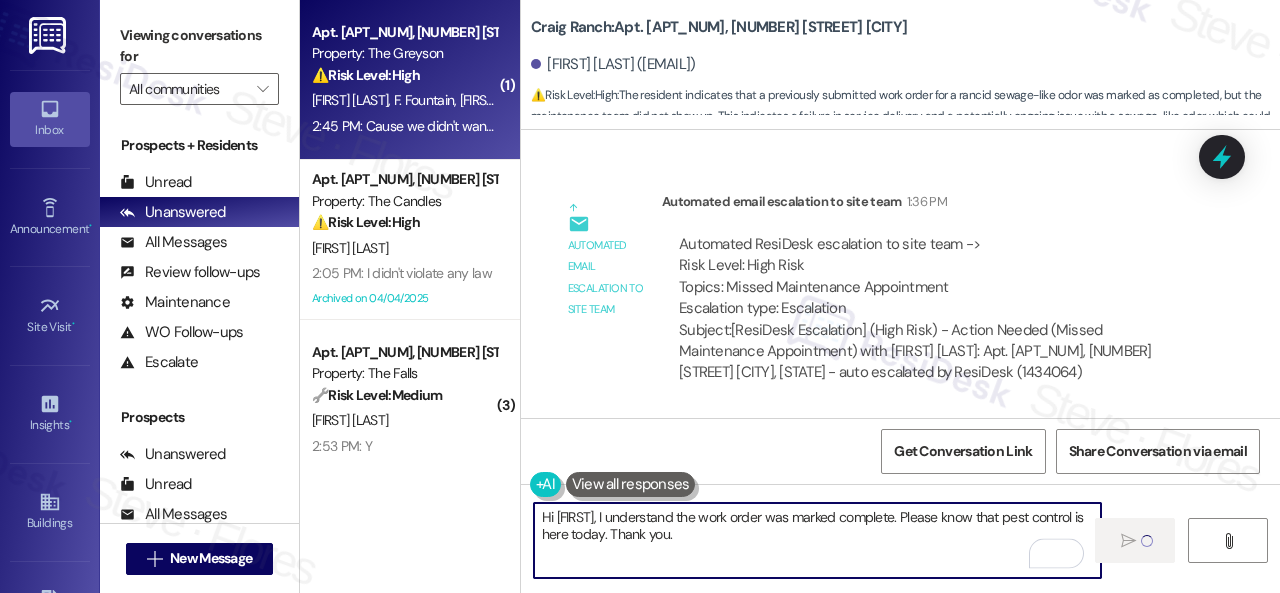 type 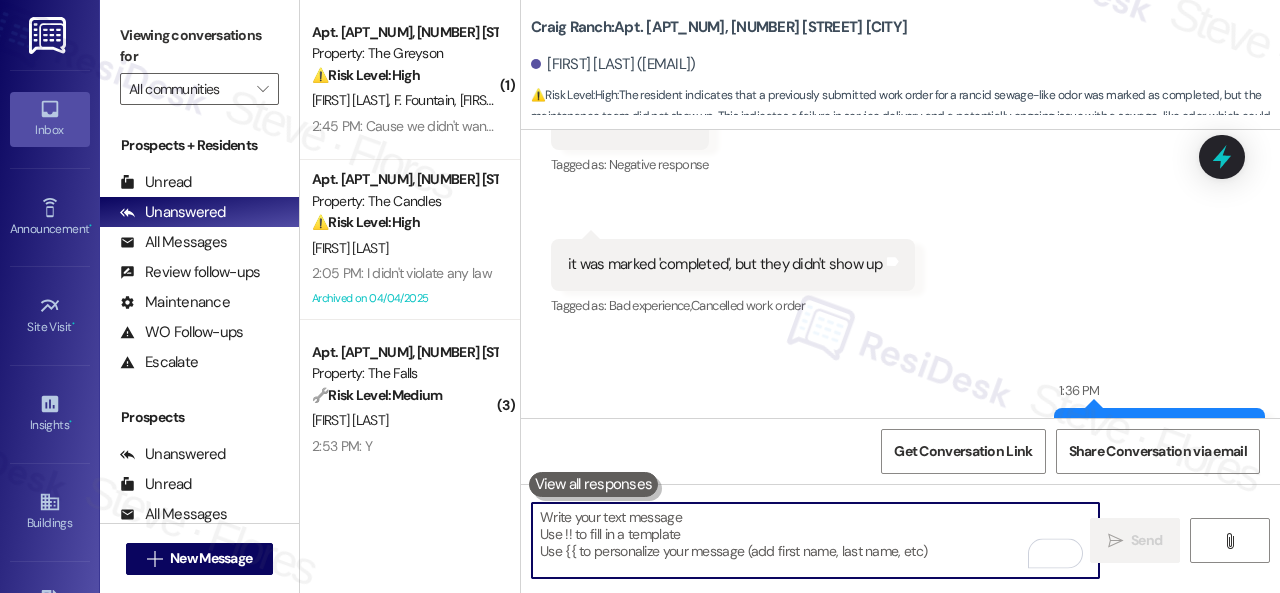 scroll, scrollTop: 366, scrollLeft: 0, axis: vertical 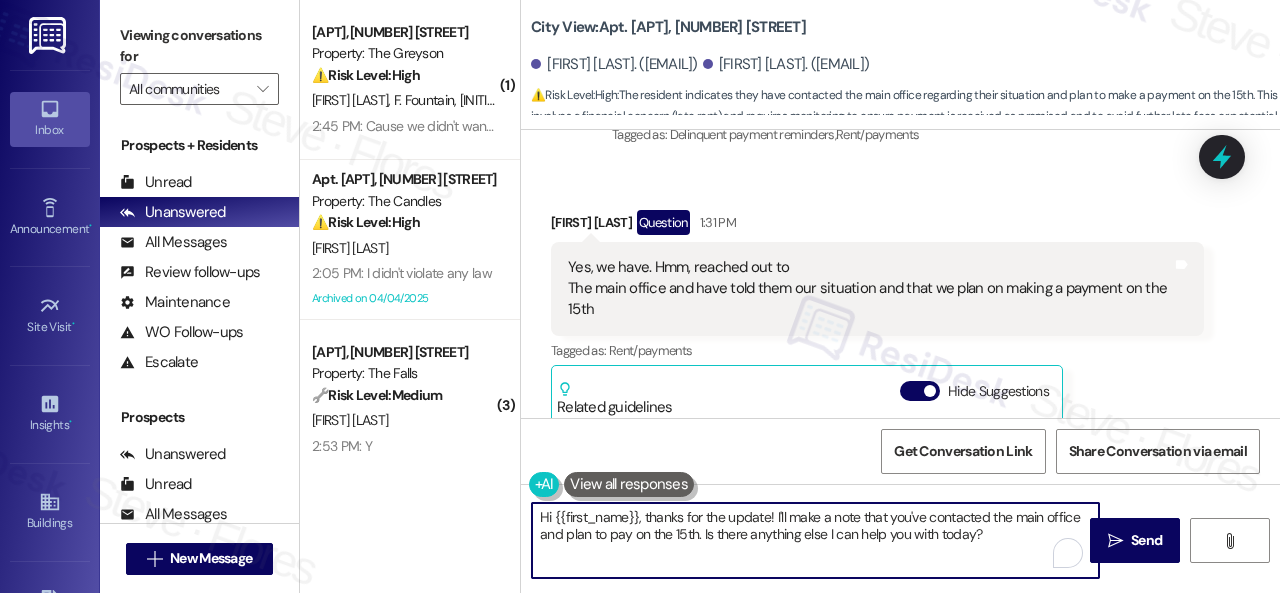 drag, startPoint x: 554, startPoint y: 516, endPoint x: 1106, endPoint y: 618, distance: 561.3448 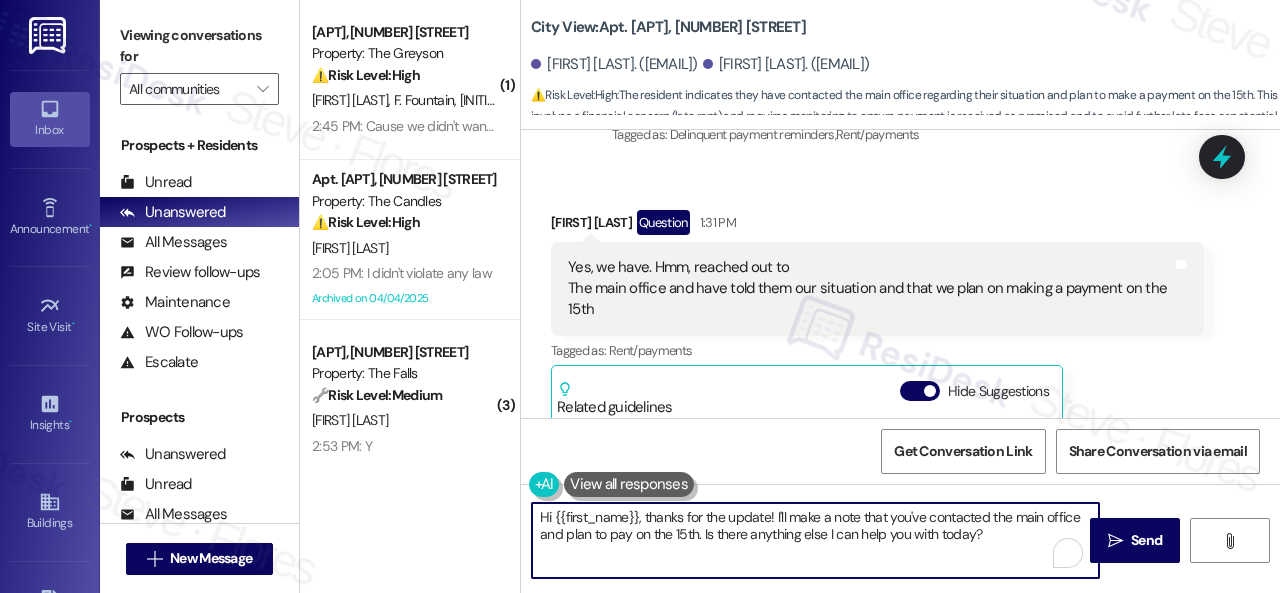 click on "Inbox   Go to Inbox Announcement   • Send A Text Announcement Site Visit   • Go to Site Visit Insights   • Go to Insights Buildings   Go to Buildings Leads   Go to Leads Templates   • Go to Templates Account   Go to Account Support   Go to Support Viewing conversations for All communities  Prospects + Residents Unread (0) Unread: Any message you haven't read yet will show up here Unanswered (0) Unanswered: ResiDesk identifies open questions and unanswered conversations so you can respond to them. All Messages (undefined) All Messages: This is your inbox. All of your tenant messages will show up here. Review follow-ups (undefined) Review follow-ups: ResiDesk identifies open review candidates and conversations so you can respond to them. Maintenance (undefined) Maintenance: ResiDesk identifies conversations around maintenance or work orders from the last 14 days so you can respond to them. WO Follow-ups (undefined) Escalate (undefined) Prospects Unanswered (0) Unread (0) All Messages (undefined) (0)" at bounding box center (640, 296) 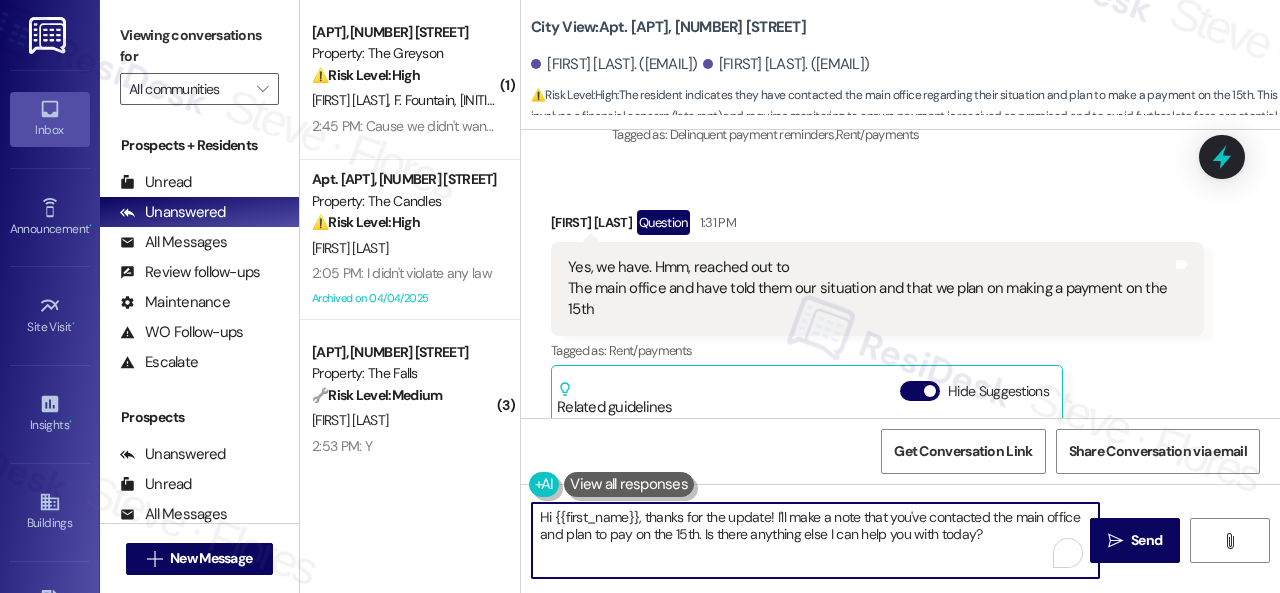 scroll, scrollTop: 6, scrollLeft: 0, axis: vertical 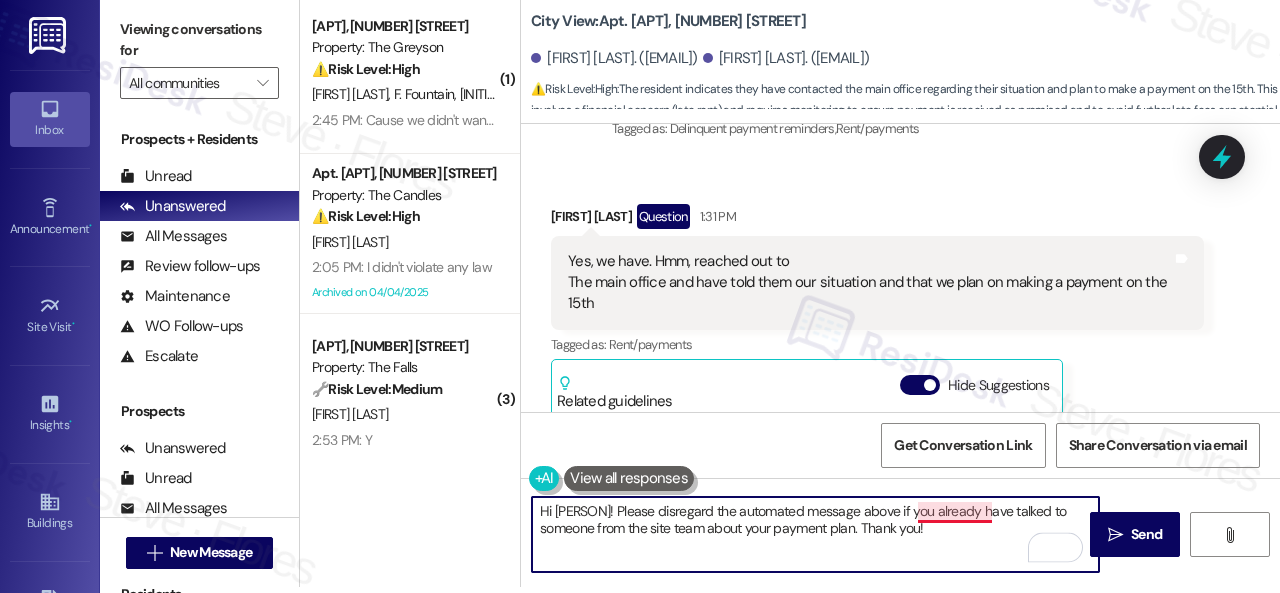 click on "Hi Darwin! Please disregard the automated message above if you already have talked to someone from the site team about your payment plan. Thank you!" at bounding box center [815, 534] 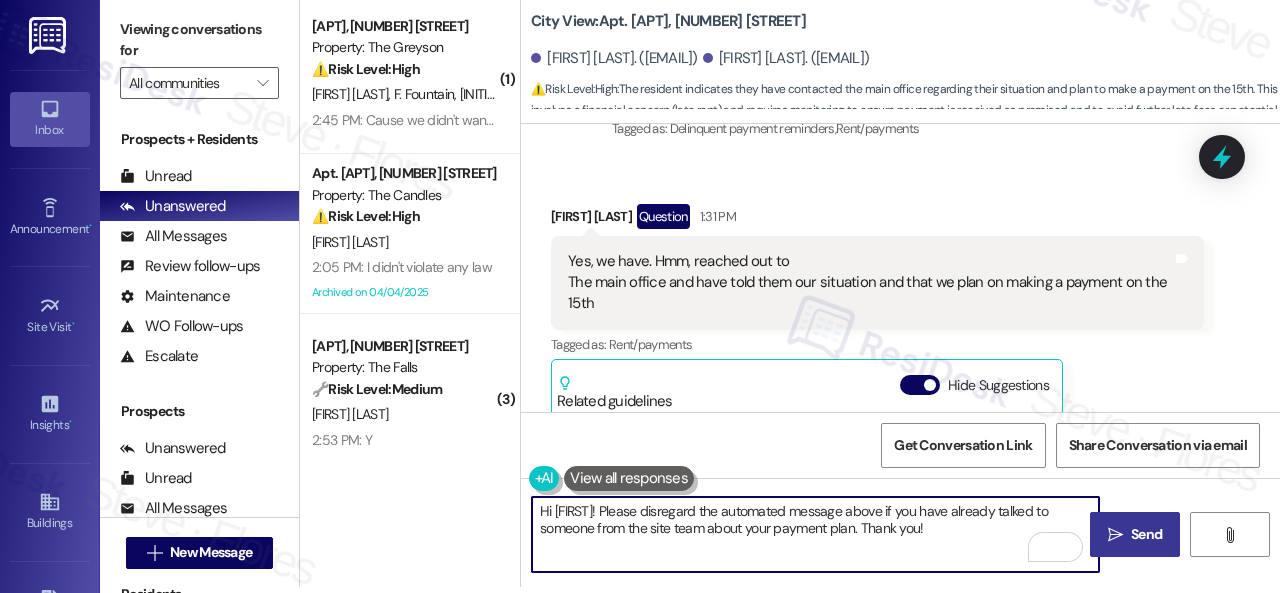 type on "Hi Darwin! Please disregard the automated message above if you have already talked to someone from the site team about your payment plan. Thank you!" 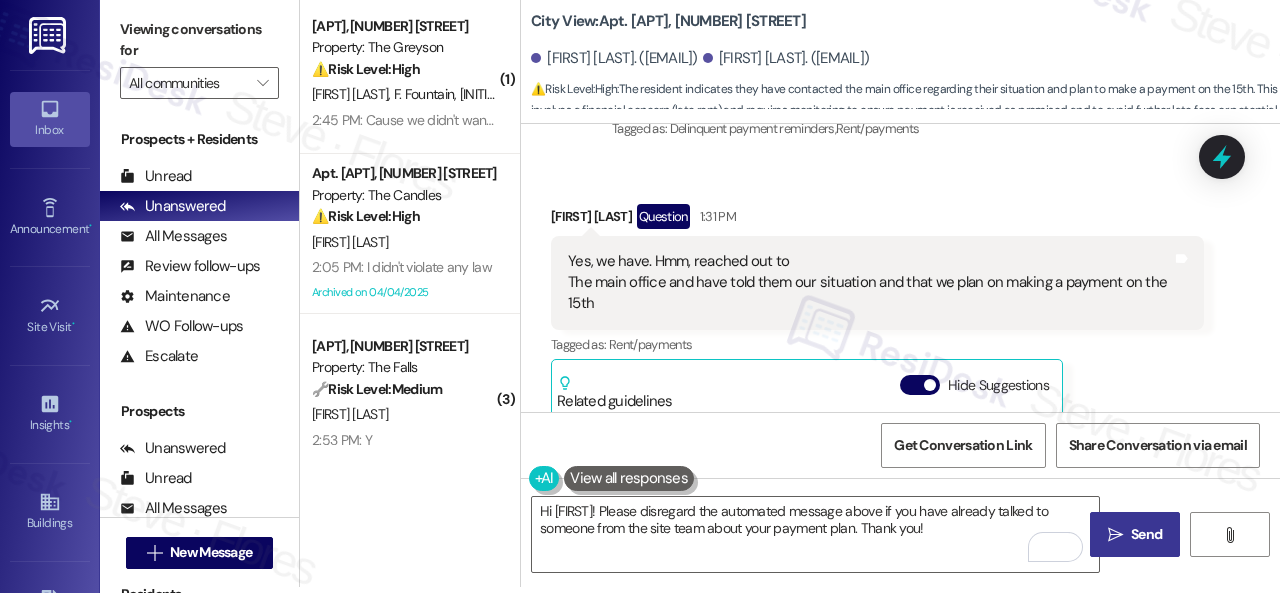 click on "Send" at bounding box center (1146, 534) 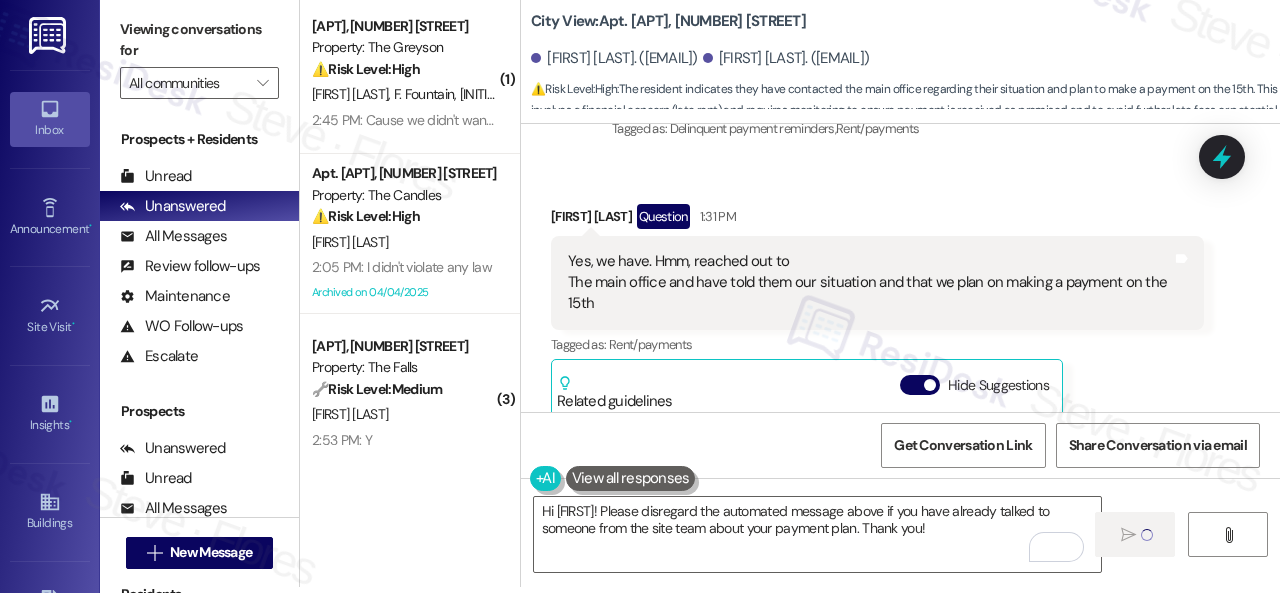type 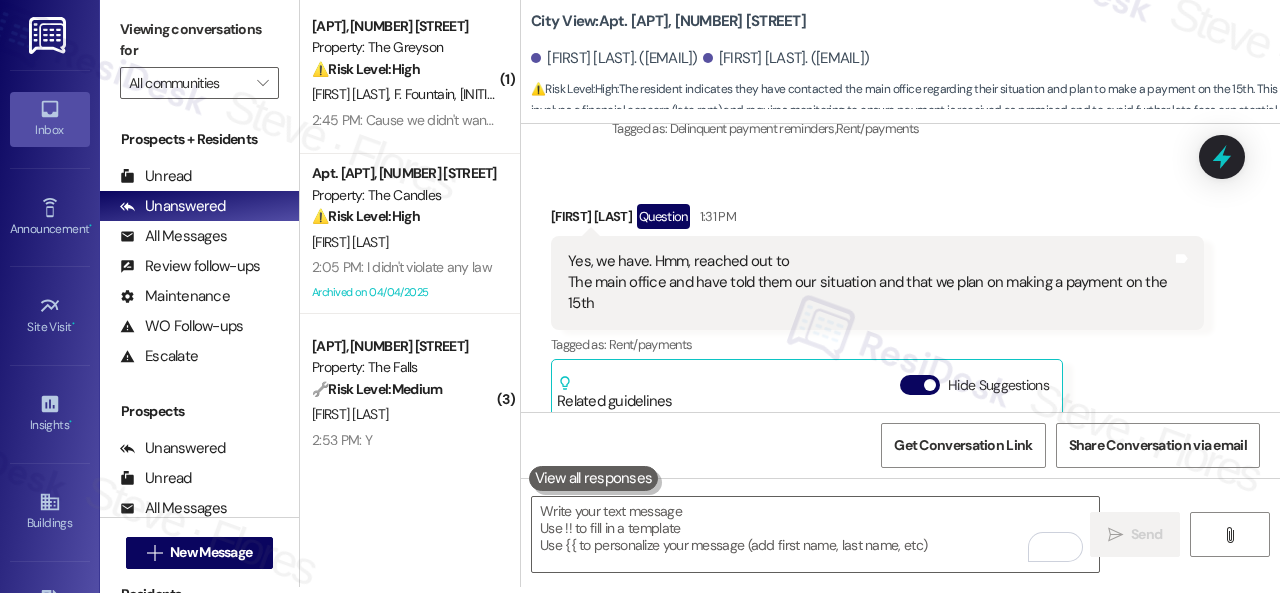 scroll, scrollTop: 0, scrollLeft: 0, axis: both 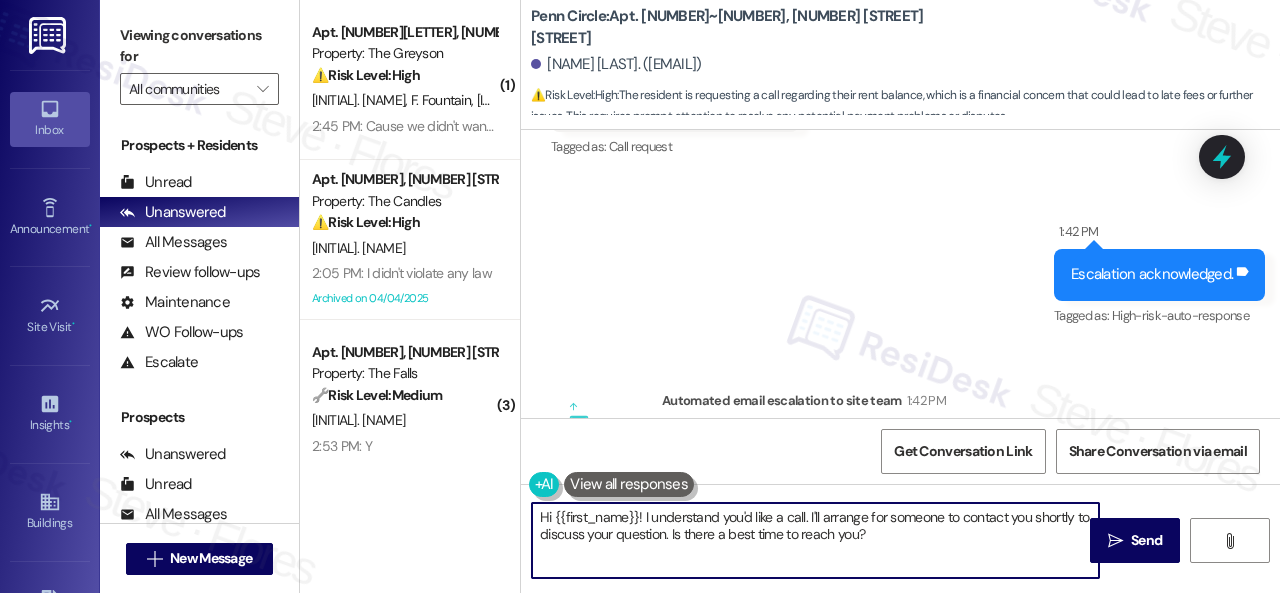 drag, startPoint x: 644, startPoint y: 513, endPoint x: 929, endPoint y: 538, distance: 286.0944 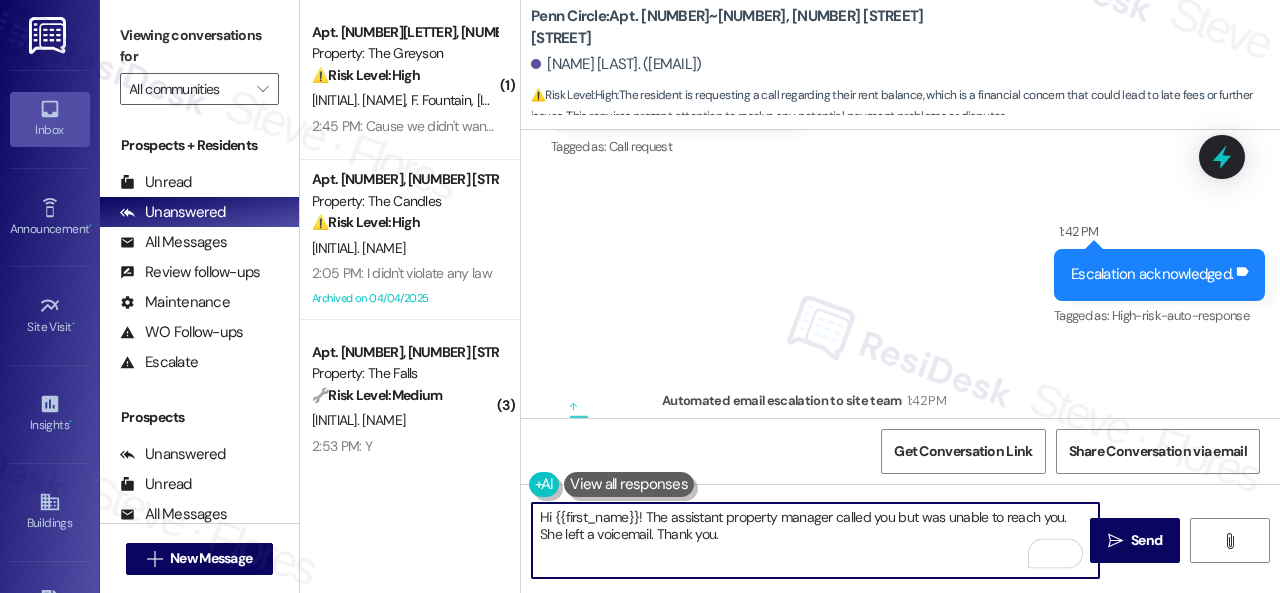 click on "Hi {{first_name}}! The assistant property manager called you but was unable to reach you. She left a voicemail. Thank you." at bounding box center (815, 540) 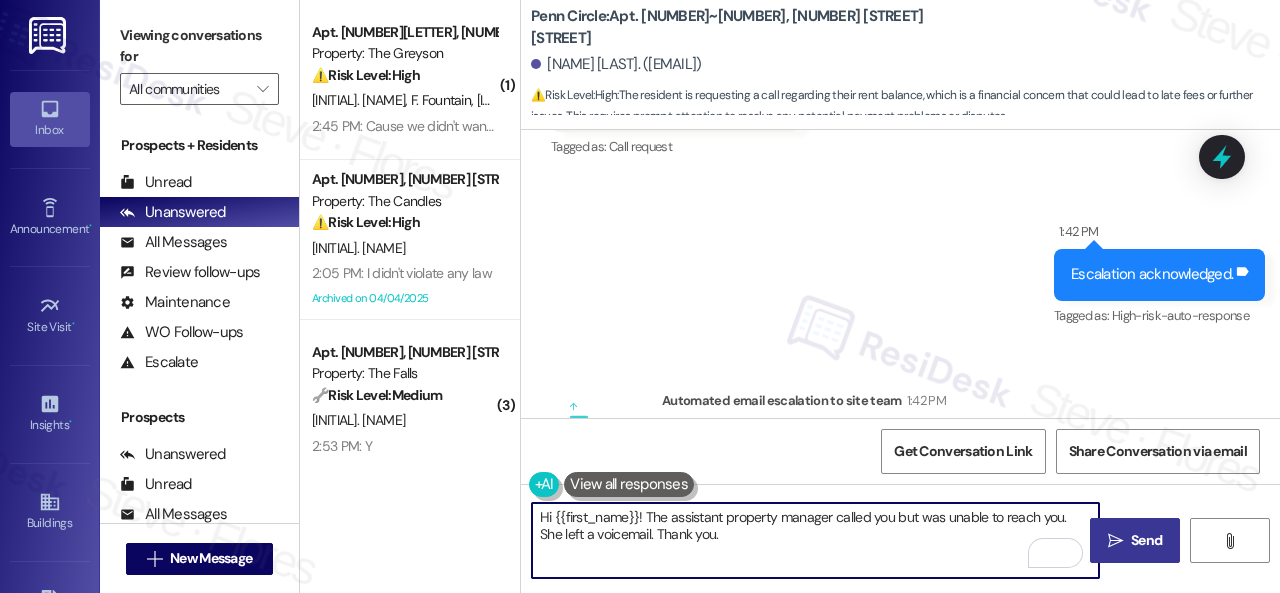 type on "Hi {{first_name}}! The assistant property manager called you but was unable to reach you. She left a voicemail. Thank you." 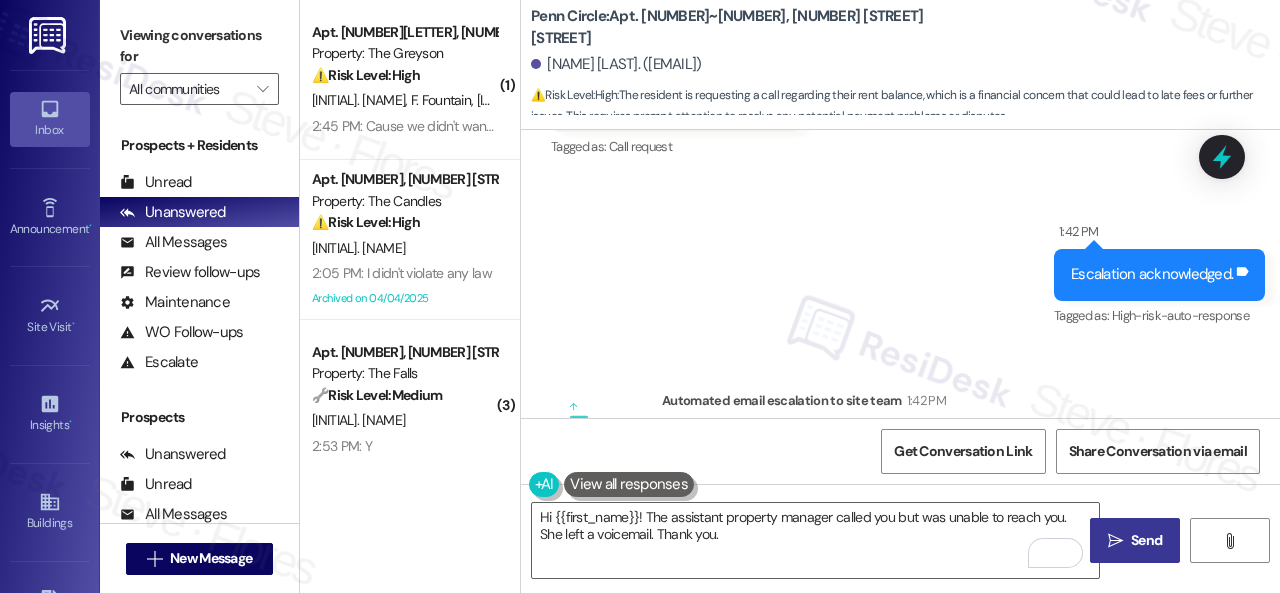 click on "Send" at bounding box center (1146, 540) 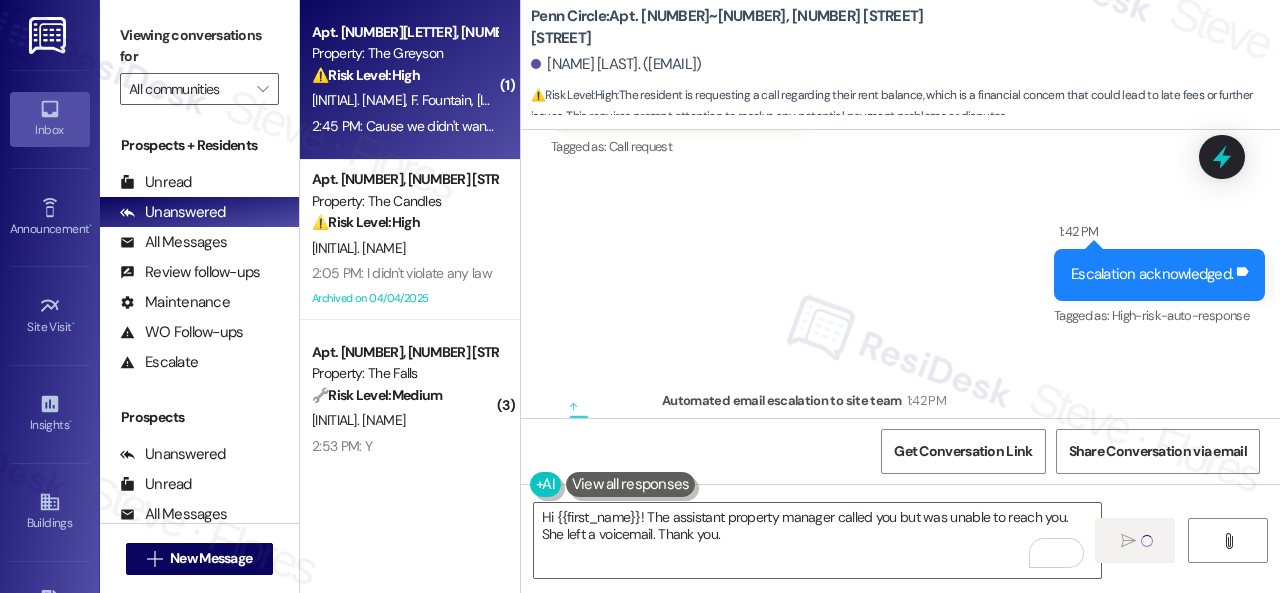 type 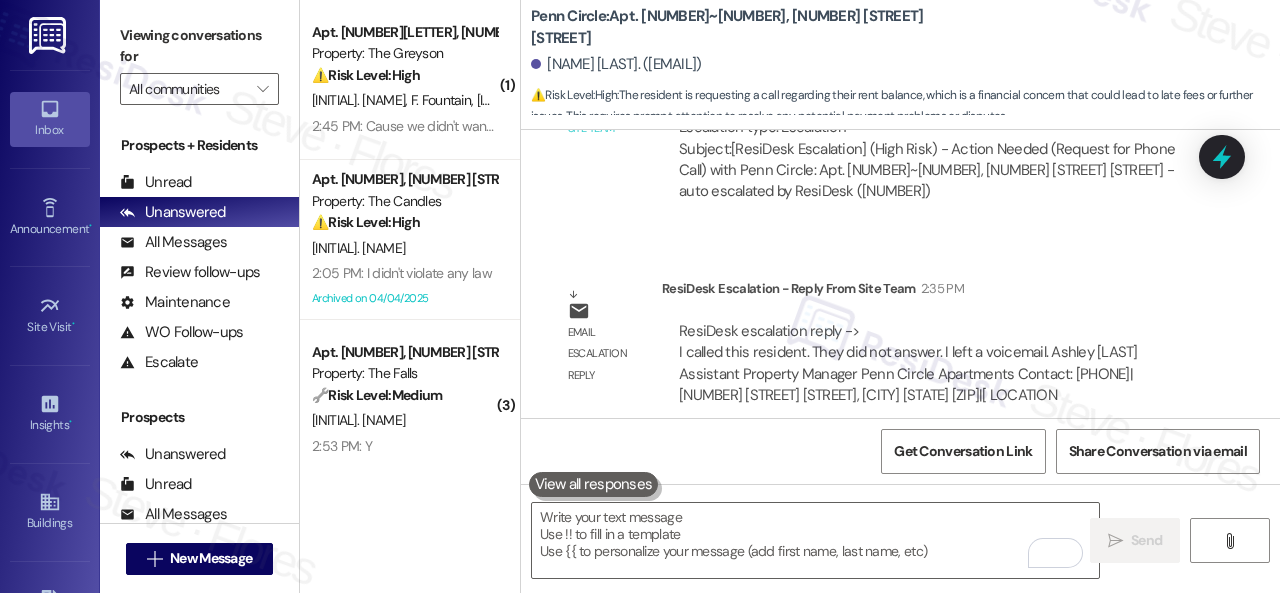 scroll, scrollTop: 5210, scrollLeft: 0, axis: vertical 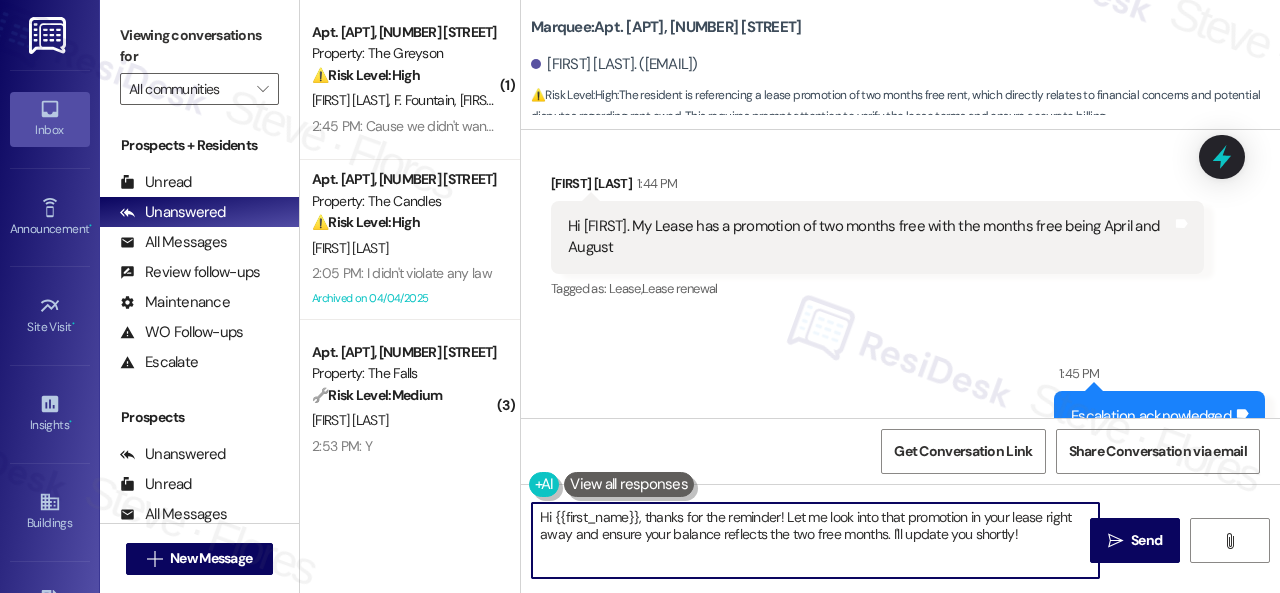 drag, startPoint x: 654, startPoint y: 512, endPoint x: 1028, endPoint y: 537, distance: 374.83463 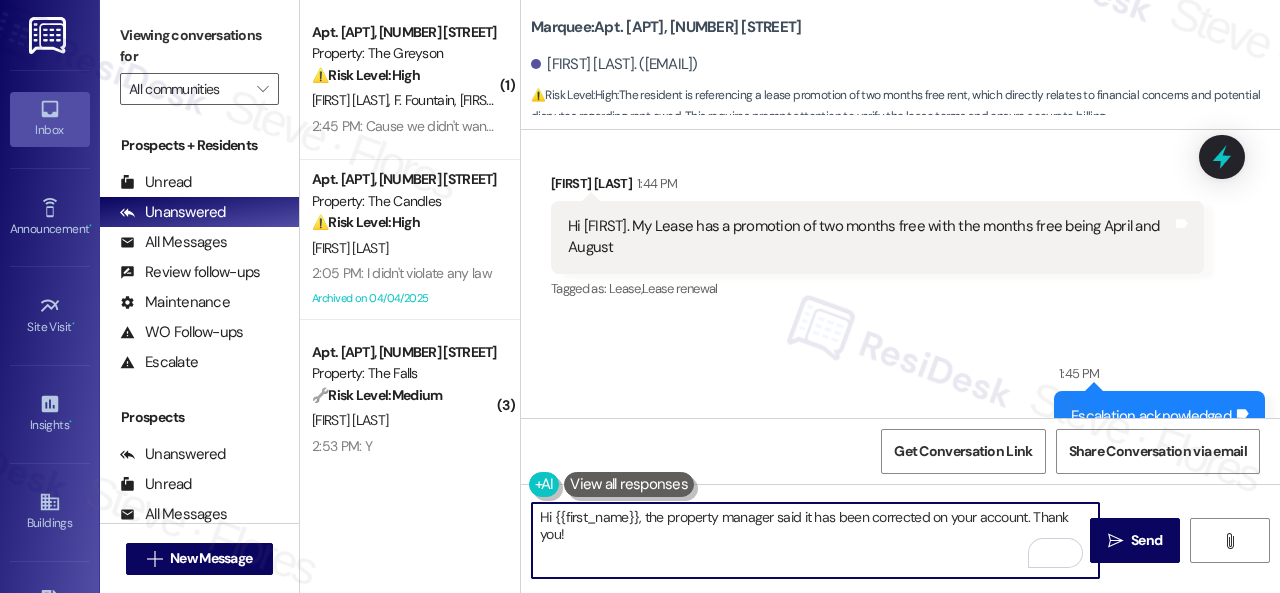 click on "Hi {{first_name}}, the property manager said it has been corrected on your account. Thank you!" at bounding box center [815, 540] 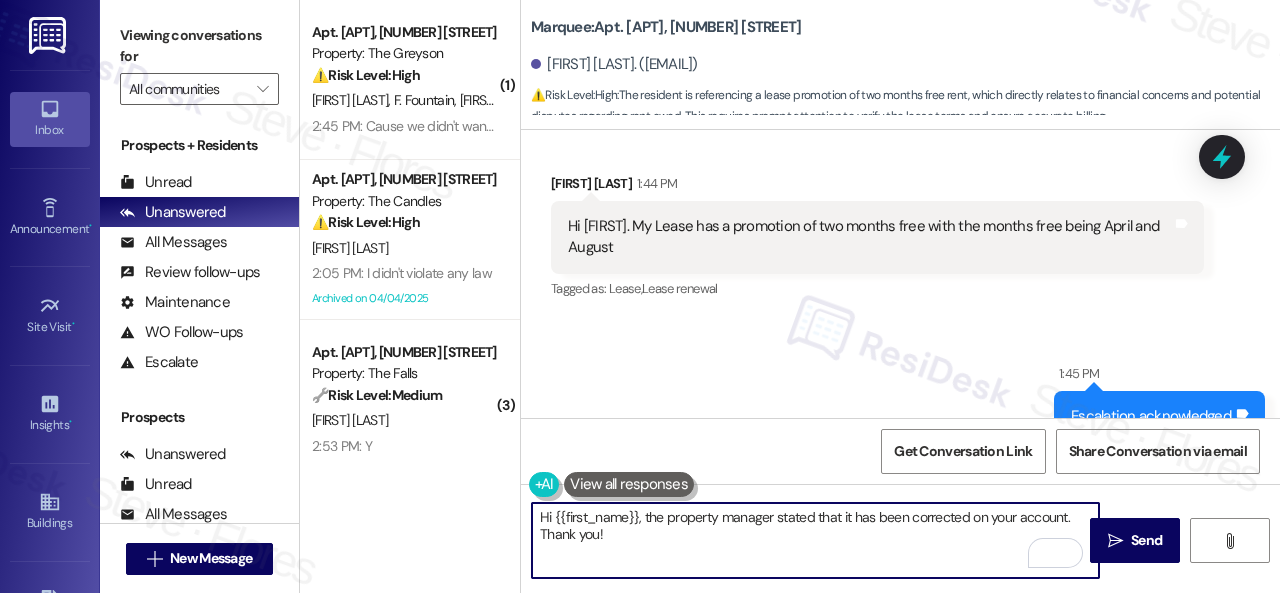 click on "Hi {{first_name}}, the property manager stated that it has been corrected on your account. Thank you!" at bounding box center (815, 540) 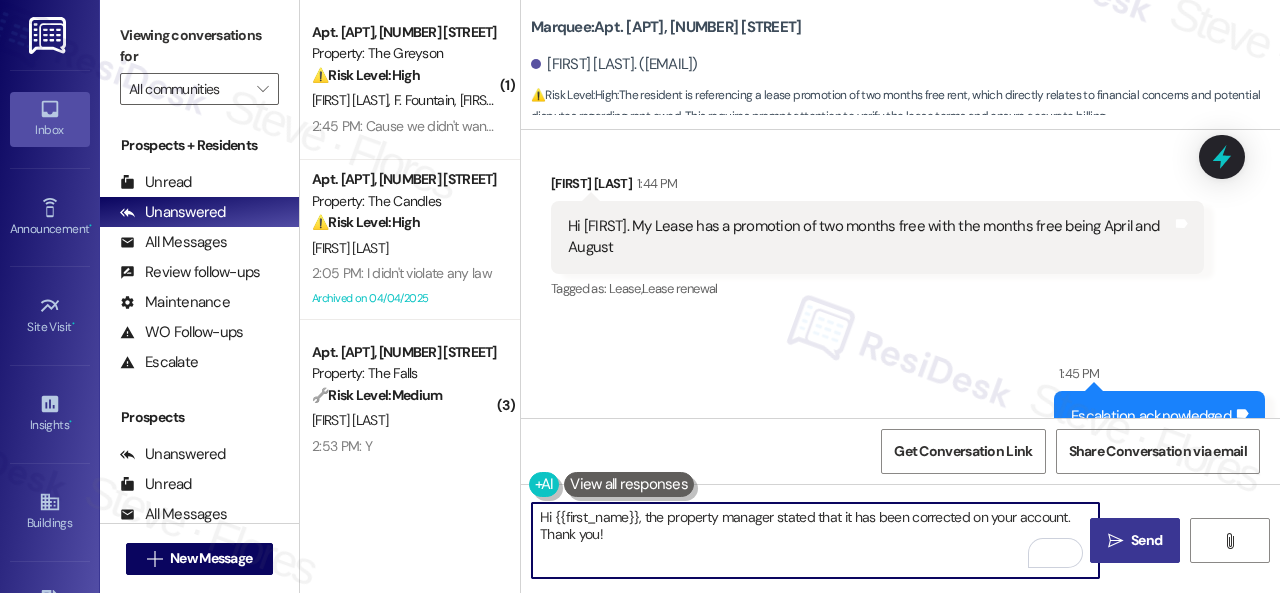 type on "Hi {{first_name}}, the property manager stated that it has been corrected on your account. Thank you!" 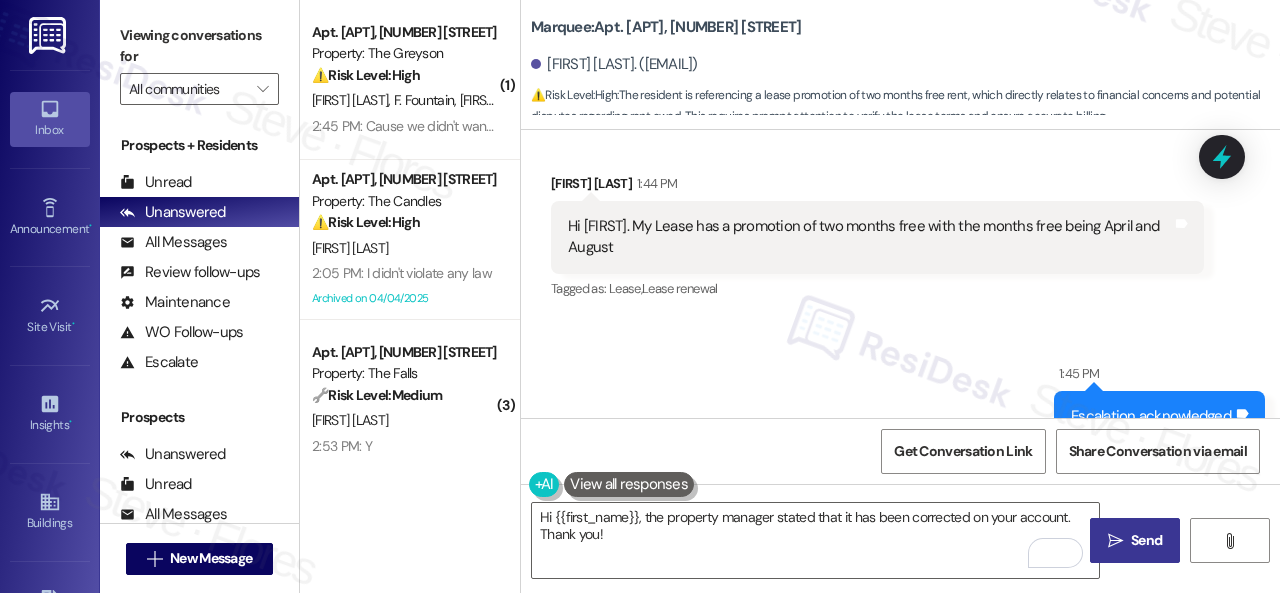 click on "Send" at bounding box center (1146, 540) 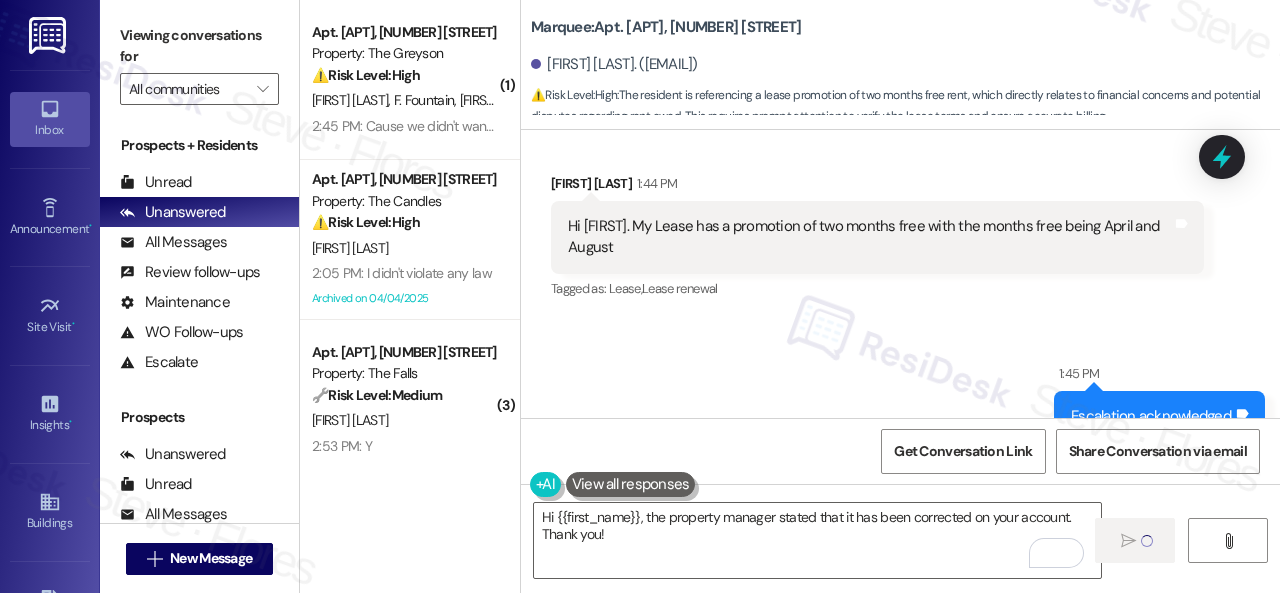 type 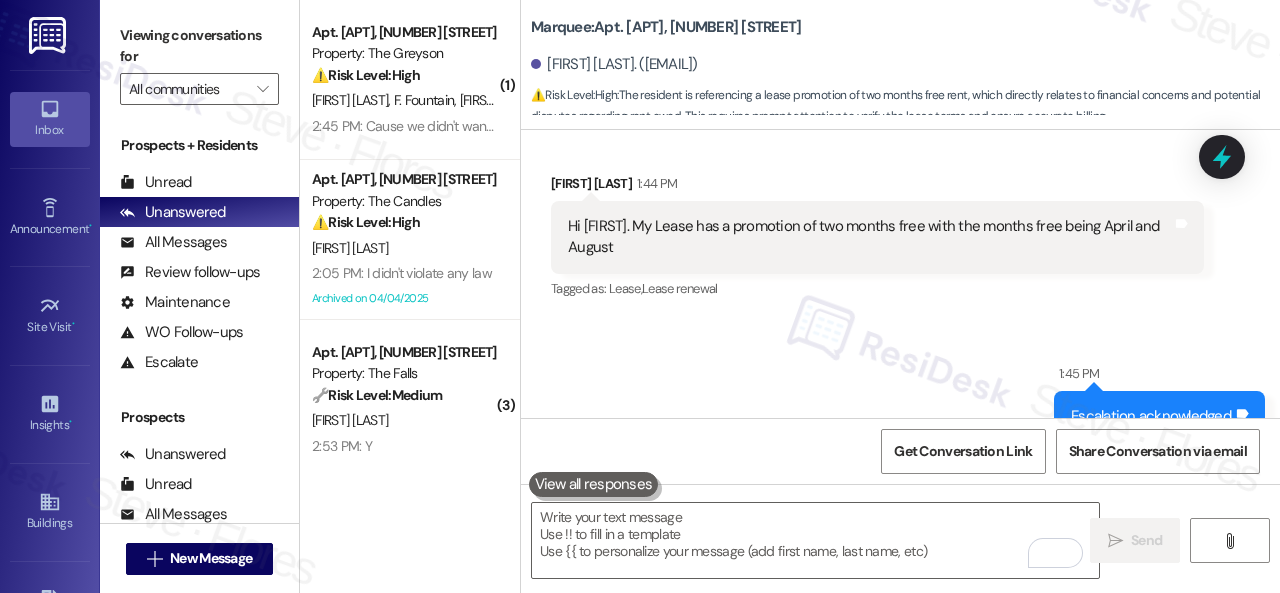 scroll, scrollTop: 2569, scrollLeft: 0, axis: vertical 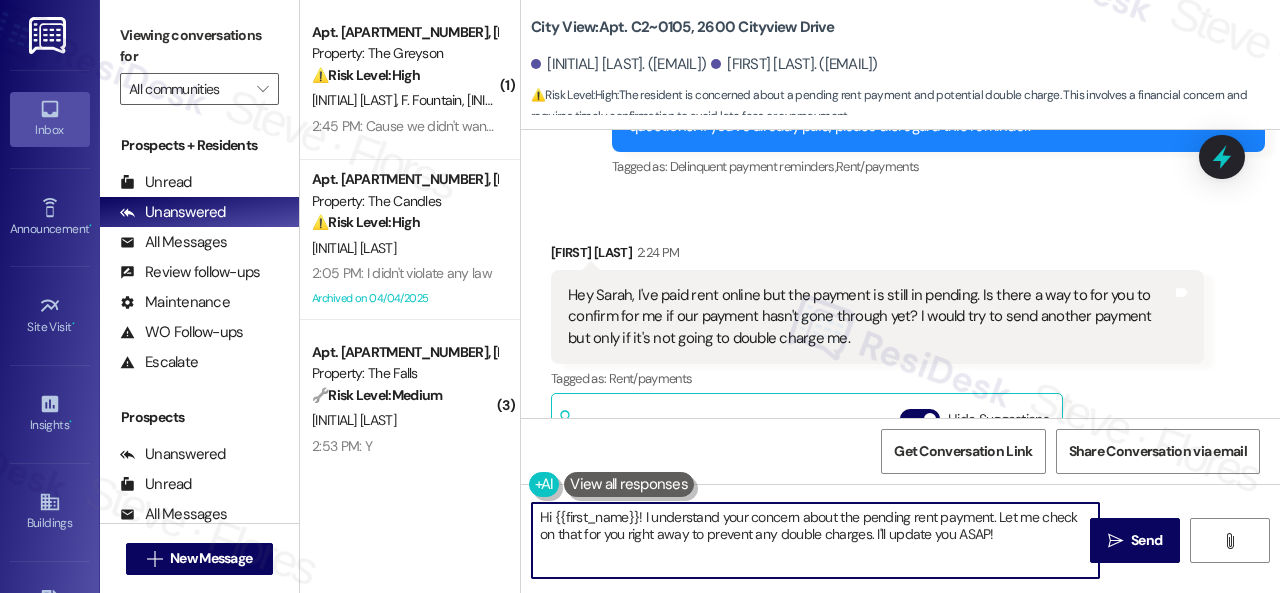 drag, startPoint x: 555, startPoint y: 515, endPoint x: 1057, endPoint y: 575, distance: 505.57294 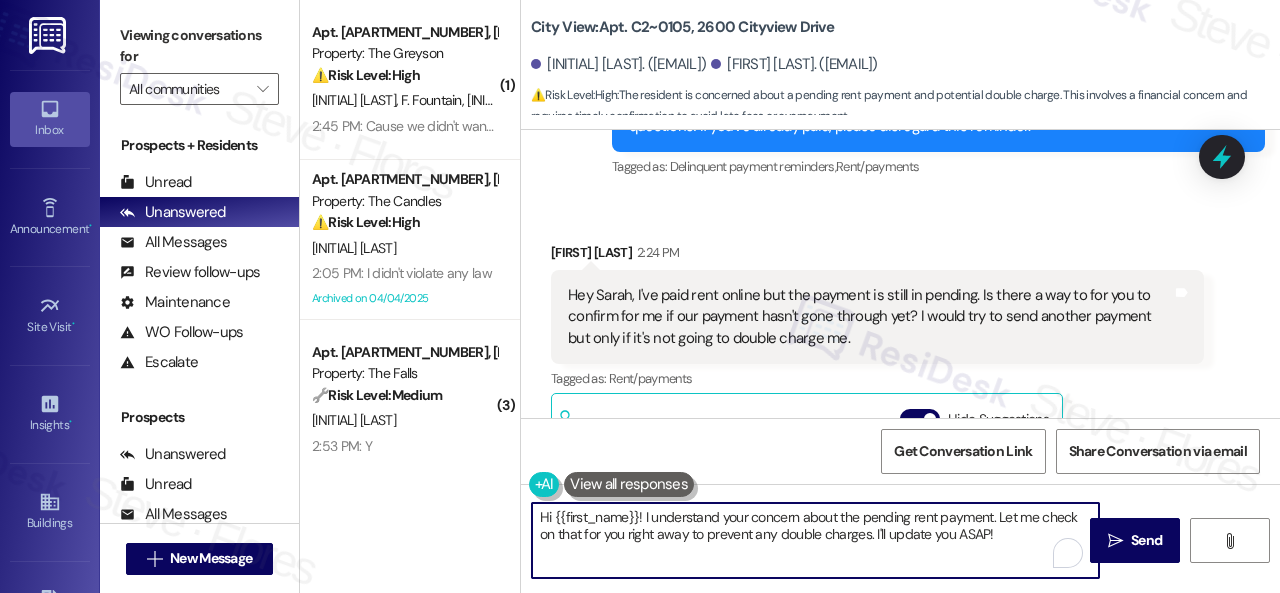scroll, scrollTop: 4, scrollLeft: 0, axis: vertical 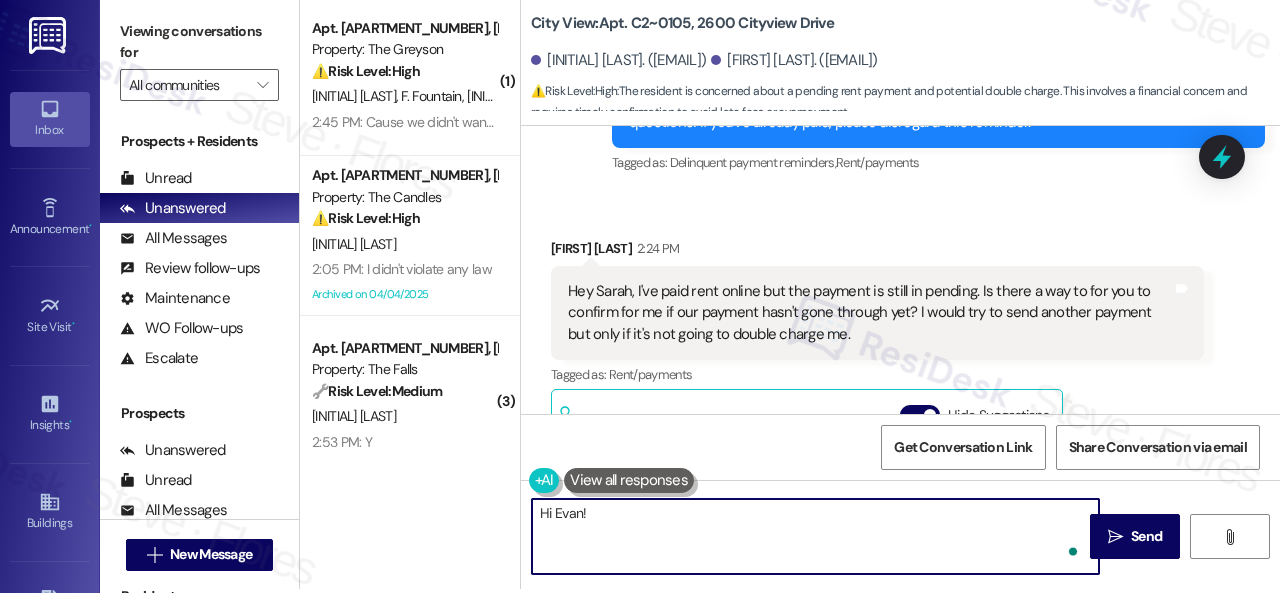 paste on "The site team stated that it takes 24 hours to show on the portal. They advised you to try checking back later tonight. If it is showing pending payment, it should be posted by tomorrow morning.
Let me know if you need anything else. Thank you!" 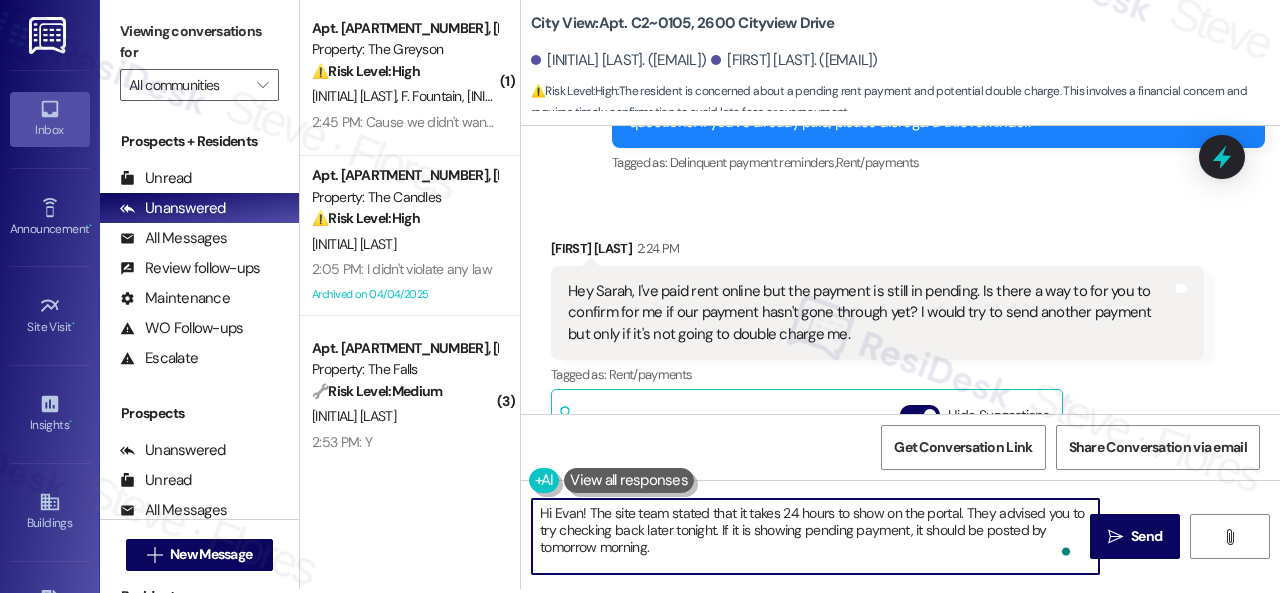 scroll, scrollTop: 34, scrollLeft: 0, axis: vertical 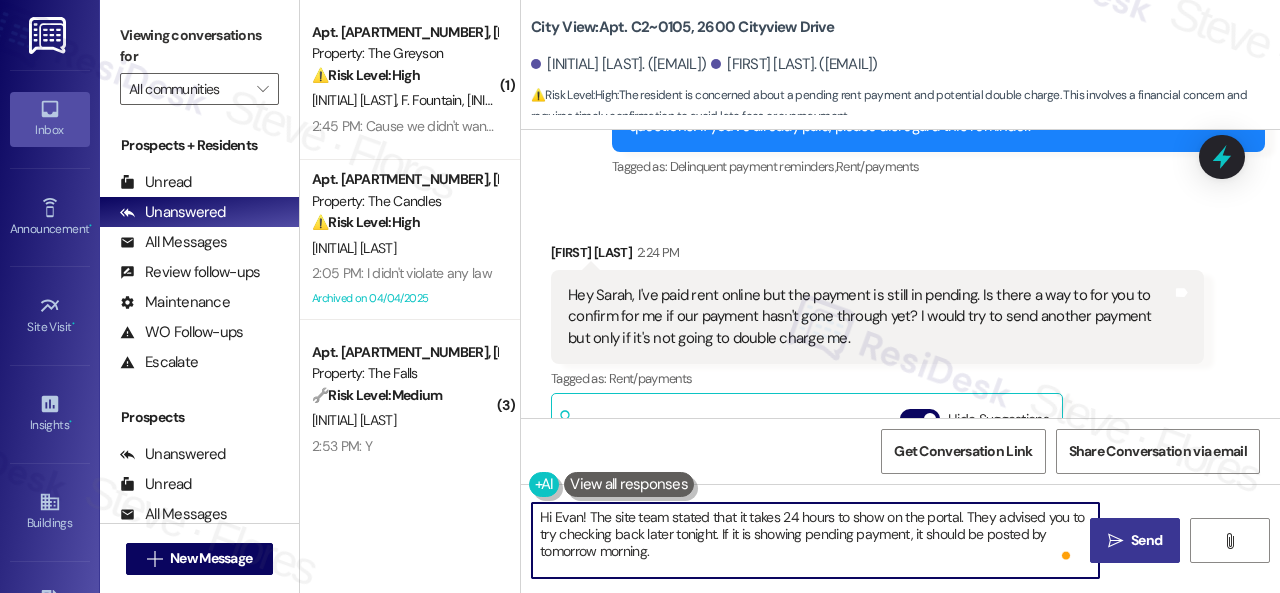 type on "Hi Evan! The site team stated that it takes 24 hours to show on the portal. They advised you to try checking back later tonight. If it is showing pending payment, it should be posted by tomorrow morning.
Let me know if you need anything else. Thank you!" 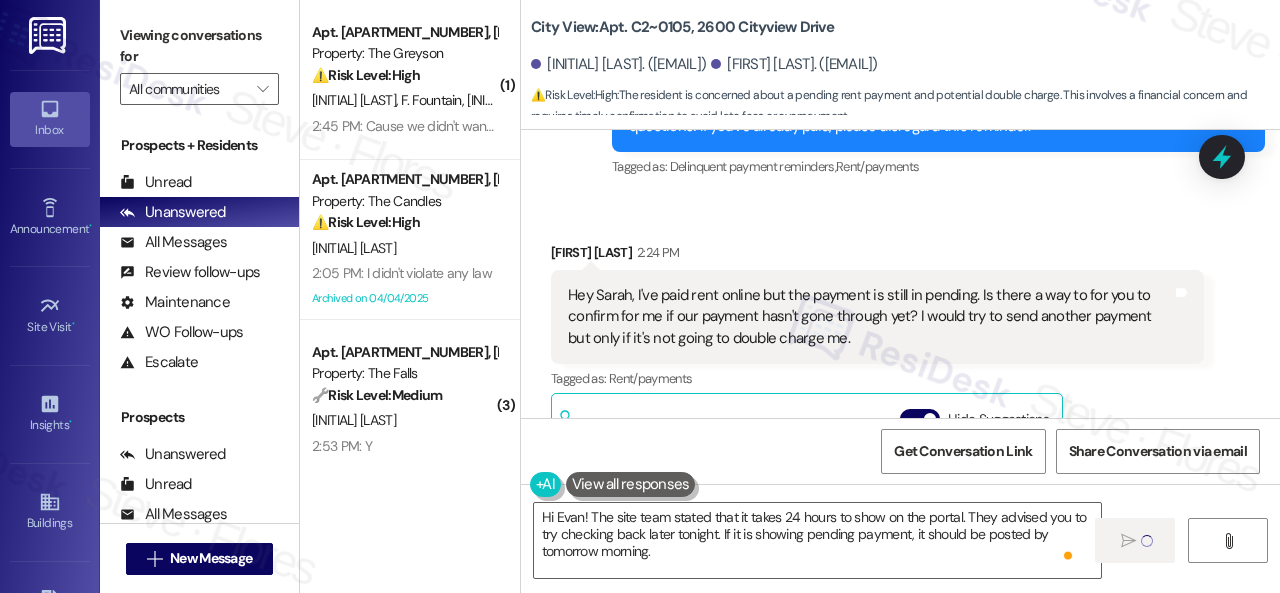 type 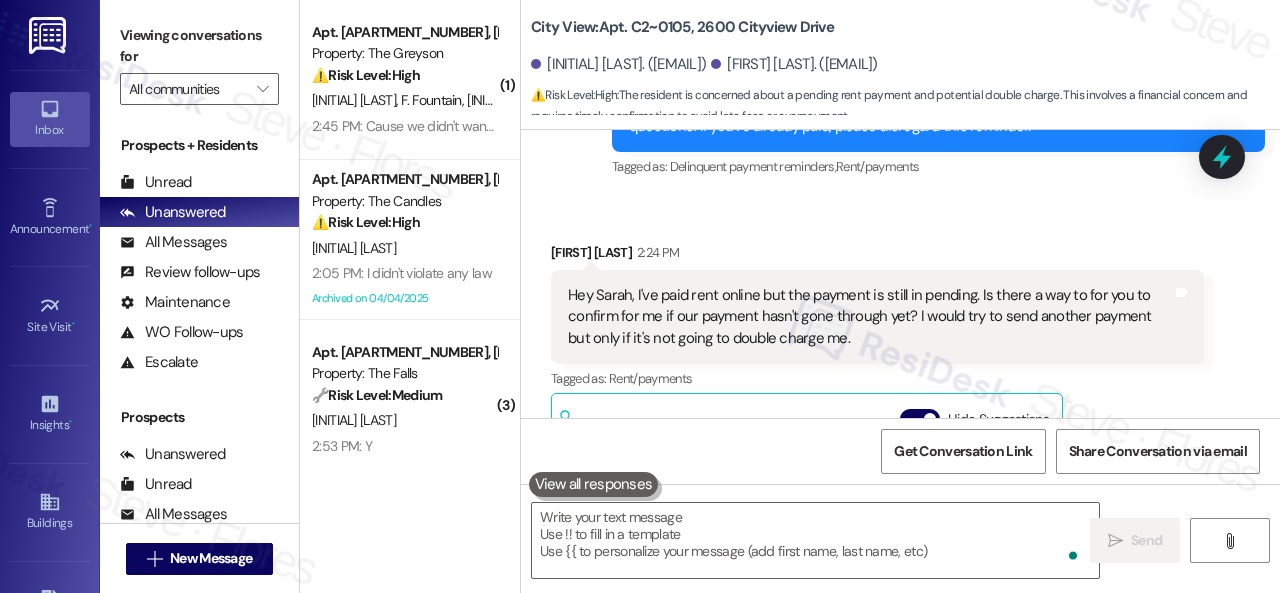scroll, scrollTop: 8325, scrollLeft: 0, axis: vertical 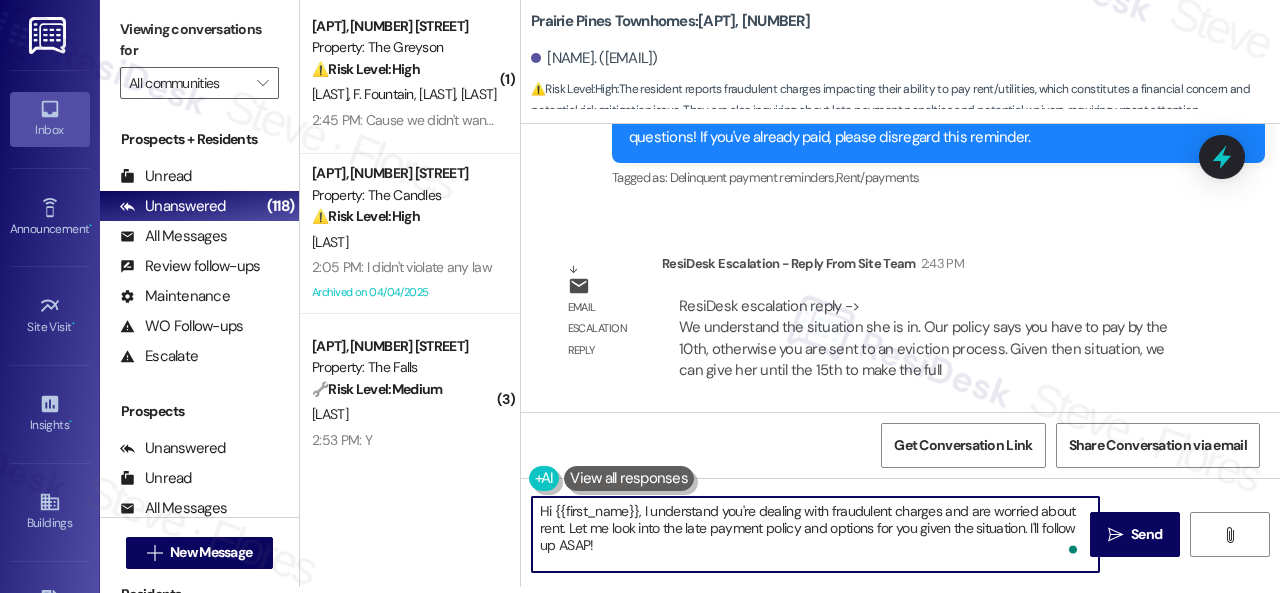 drag, startPoint x: 644, startPoint y: 512, endPoint x: 658, endPoint y: 565, distance: 54.81788 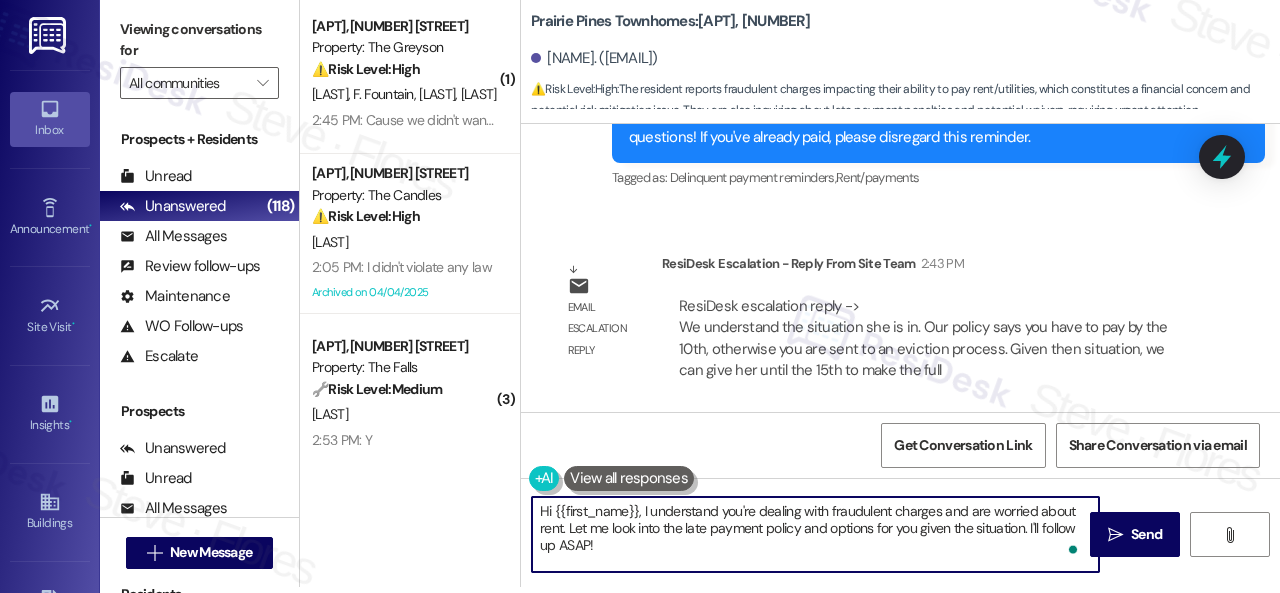 click on "Hi {{first_name}}, I understand you're dealing with fraudulent charges and are worried about rent. Let me look into the late payment policy and options for you given the situation. I'll follow up ASAP!" at bounding box center (815, 534) 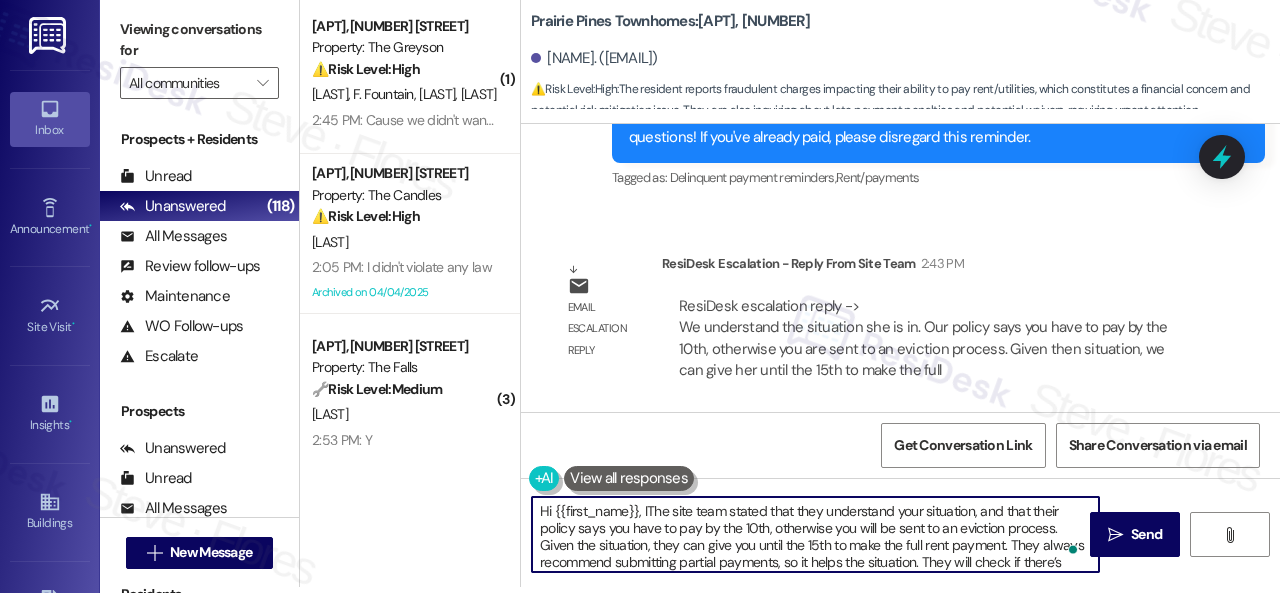 scroll, scrollTop: 68, scrollLeft: 0, axis: vertical 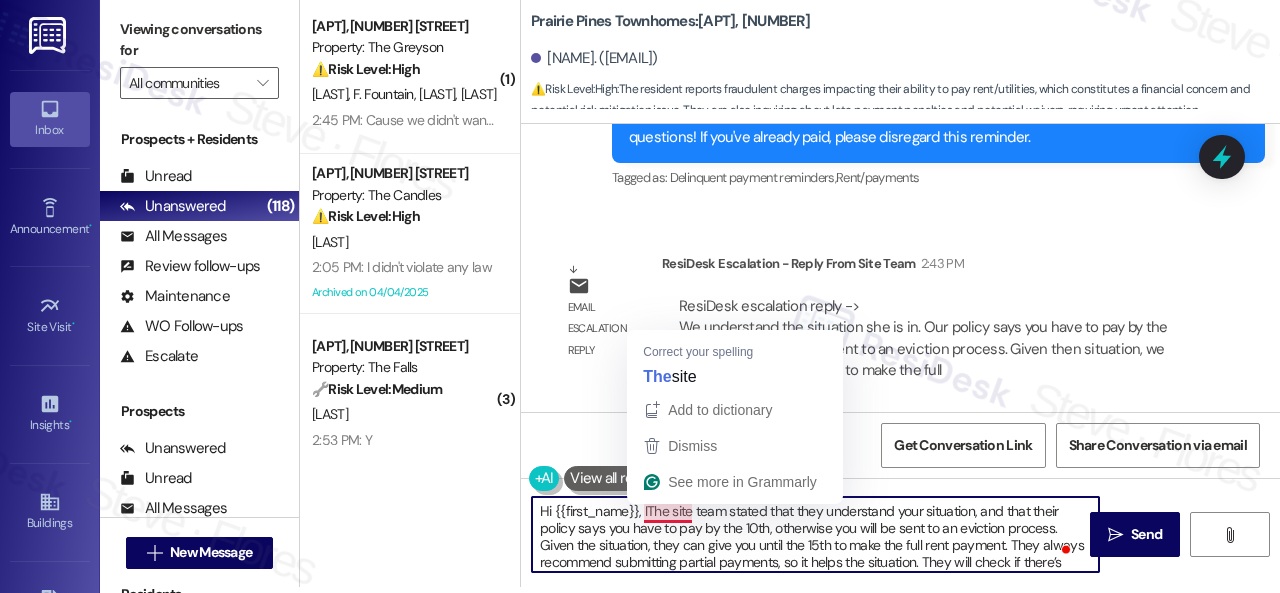 click on "Hi {{first_name}}, IThe site team stated that they understand your situation, and that their policy says you have to pay by the 10th, otherwise you will be sent to an eviction process. Given the situation, they can give you until the 15th to make the full rent payment. They always recommend submitting partial payments, so it helps the situation. They will check if there’s anything they can do with the late fees, but it's not guaranteed.
Let me know if you need anything else. Thank you!" at bounding box center [815, 534] 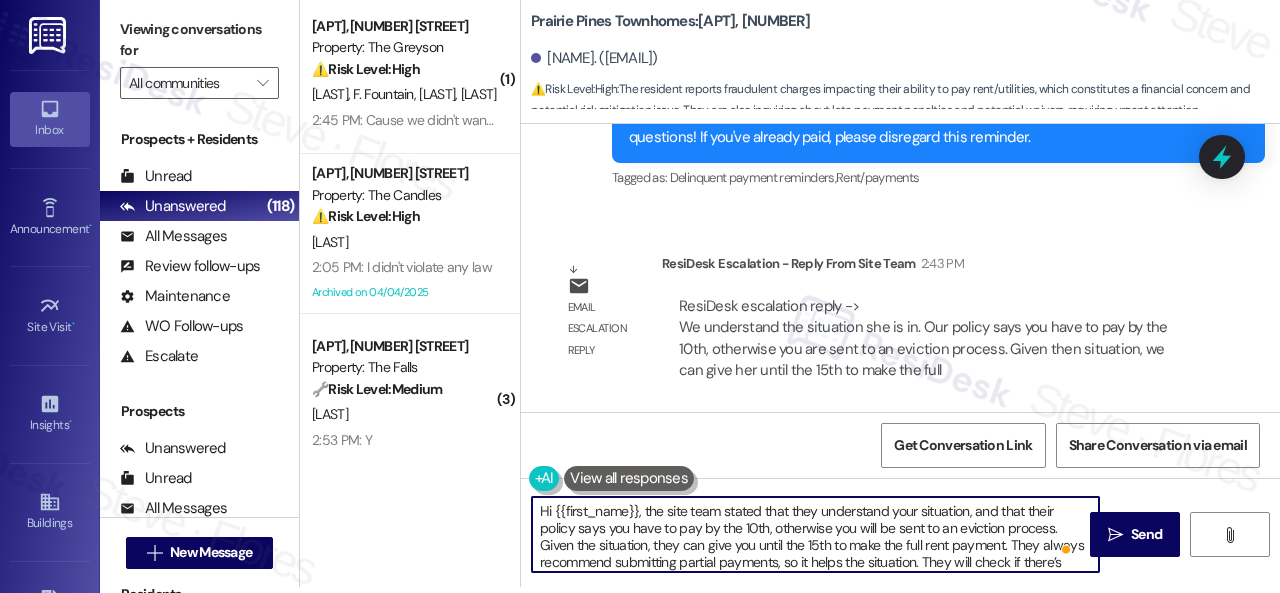 scroll, scrollTop: 72, scrollLeft: 0, axis: vertical 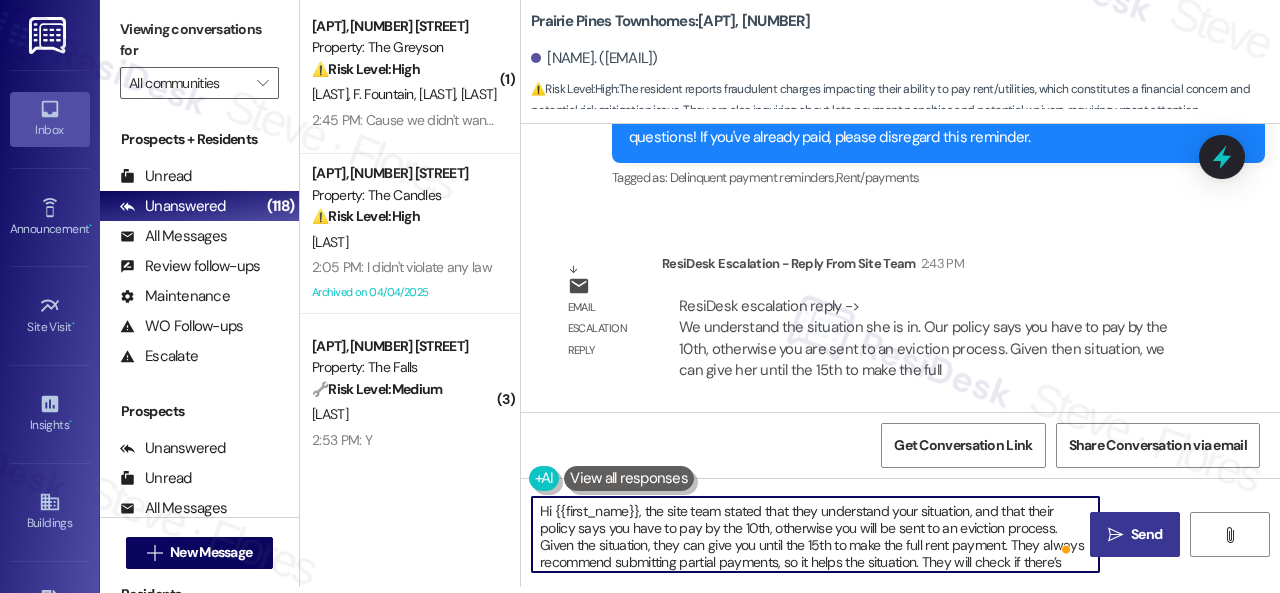 type on "Hi {{first_name}}, the site team stated that they understand your situation, and that their policy says you have to pay by the 10th, otherwise you will be sent to an eviction process. Given the situation, they can give you until the 15th to make the full rent payment. They always recommend submitting partial payments, so it helps the situation. They will check if there’s anything they can do with the late fees, but it's not guaranteed.
Let me know if you need anything else. Thank you!" 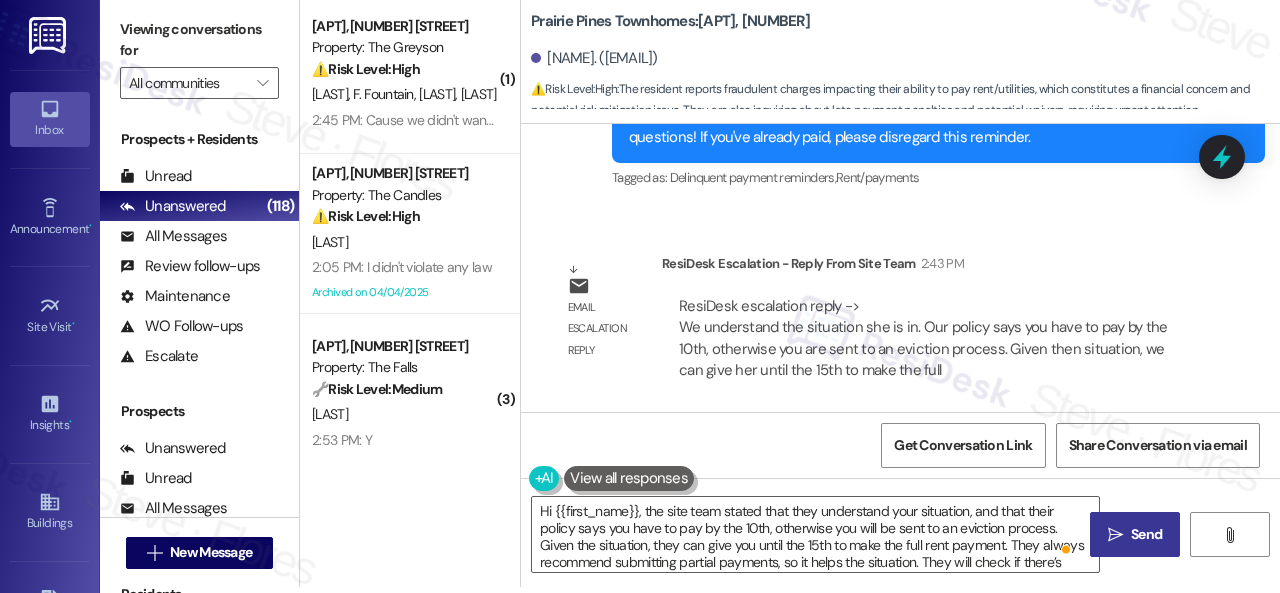 click on " Send" at bounding box center [1135, 534] 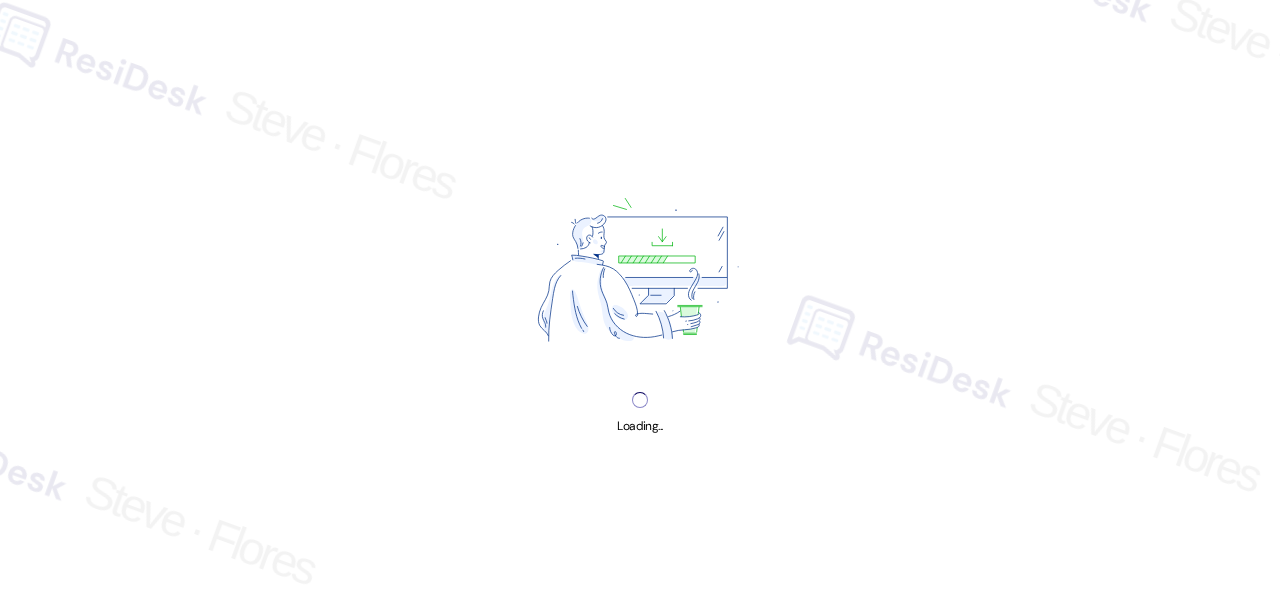 scroll, scrollTop: 0, scrollLeft: 0, axis: both 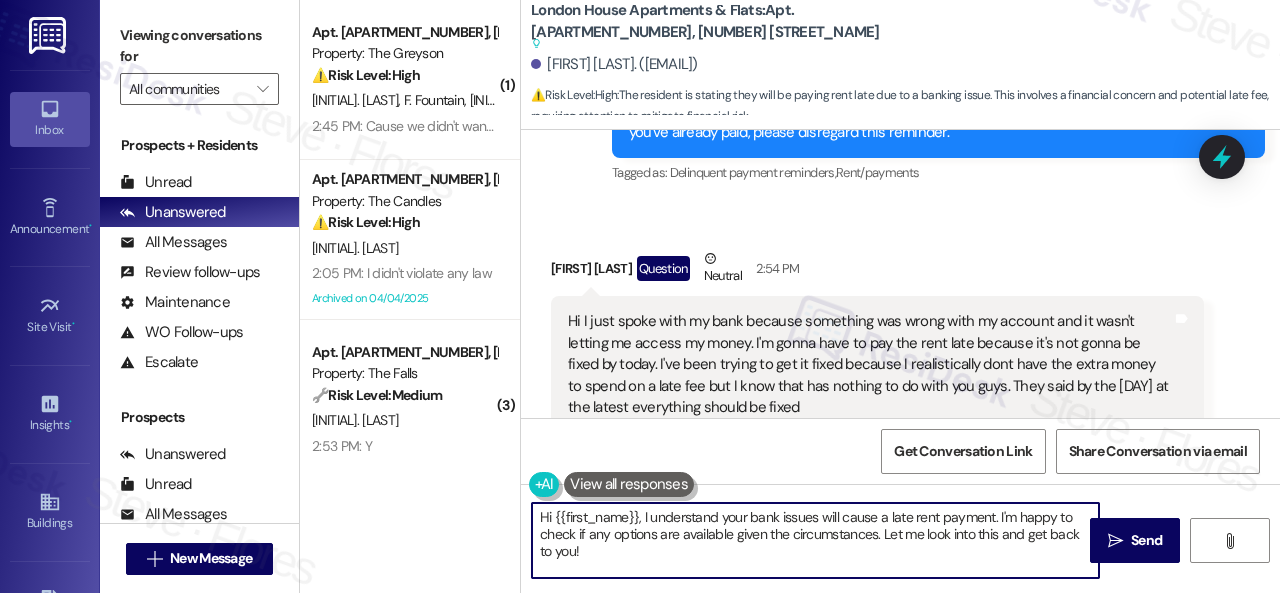 drag, startPoint x: 996, startPoint y: 521, endPoint x: 1003, endPoint y: 555, distance: 34.713108 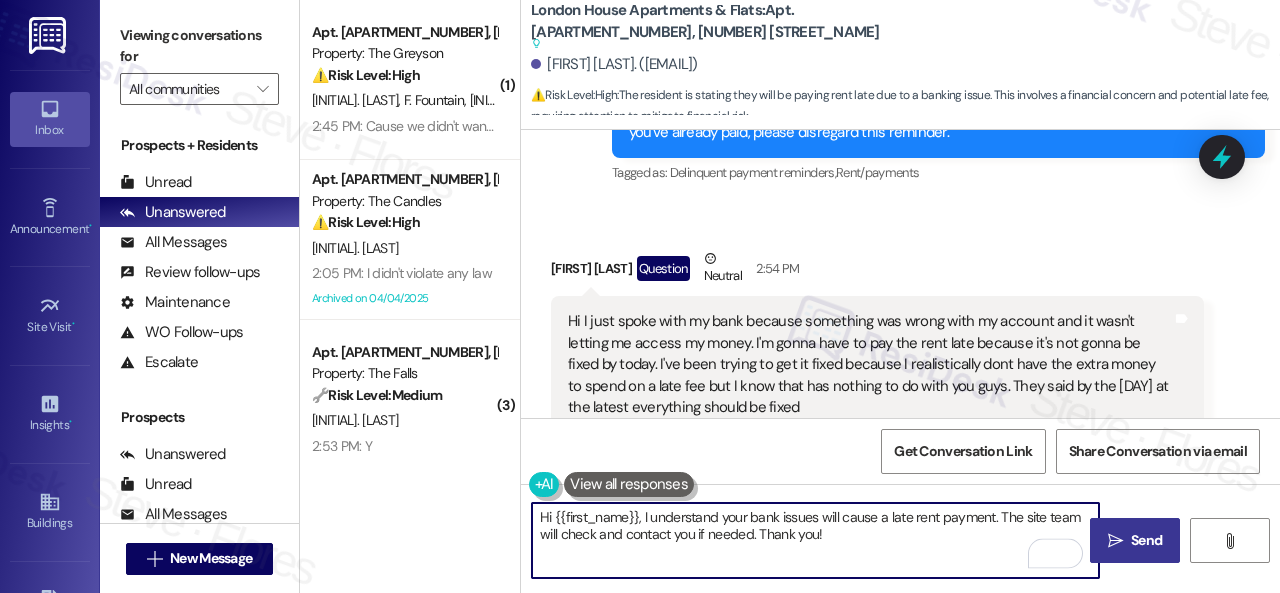 type on "Hi {{first_name}}, I understand your bank issues will cause a late rent payment. The site team will check and contact you if needed. Thank you!" 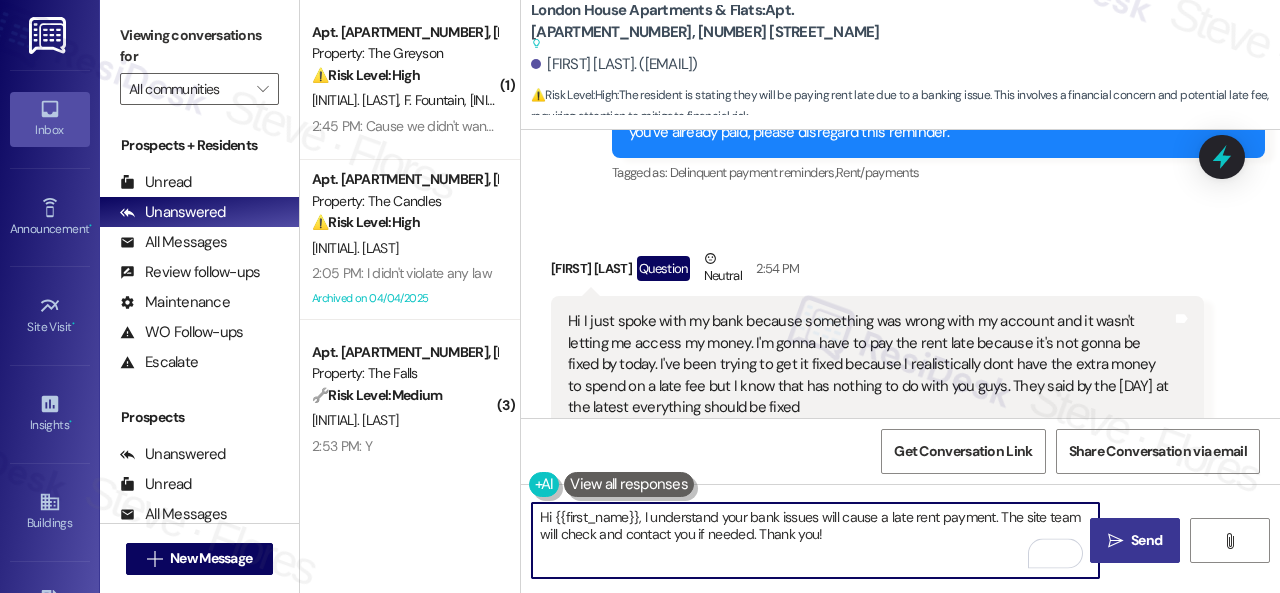 click on "Send" at bounding box center (1146, 540) 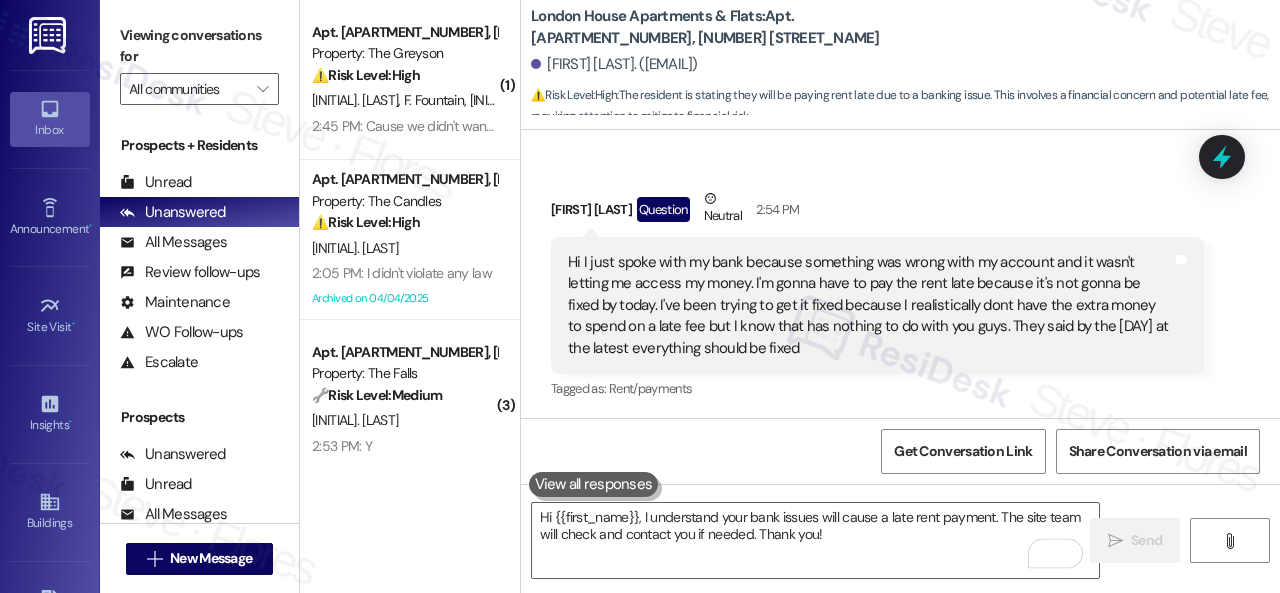 type 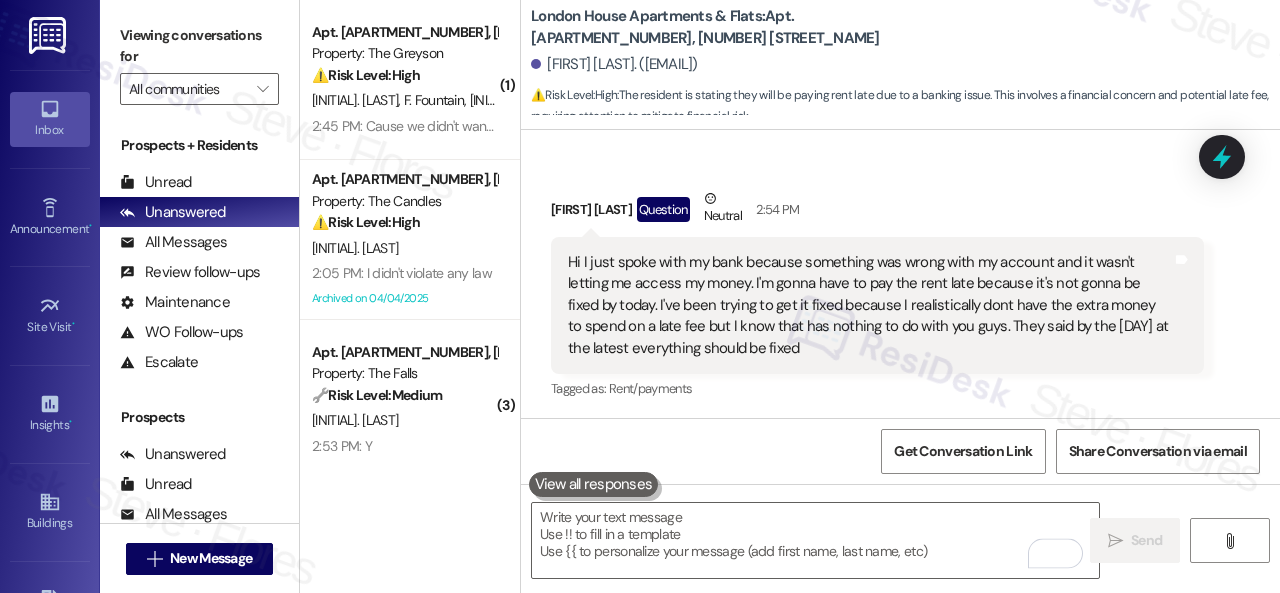 scroll, scrollTop: 4966, scrollLeft: 0, axis: vertical 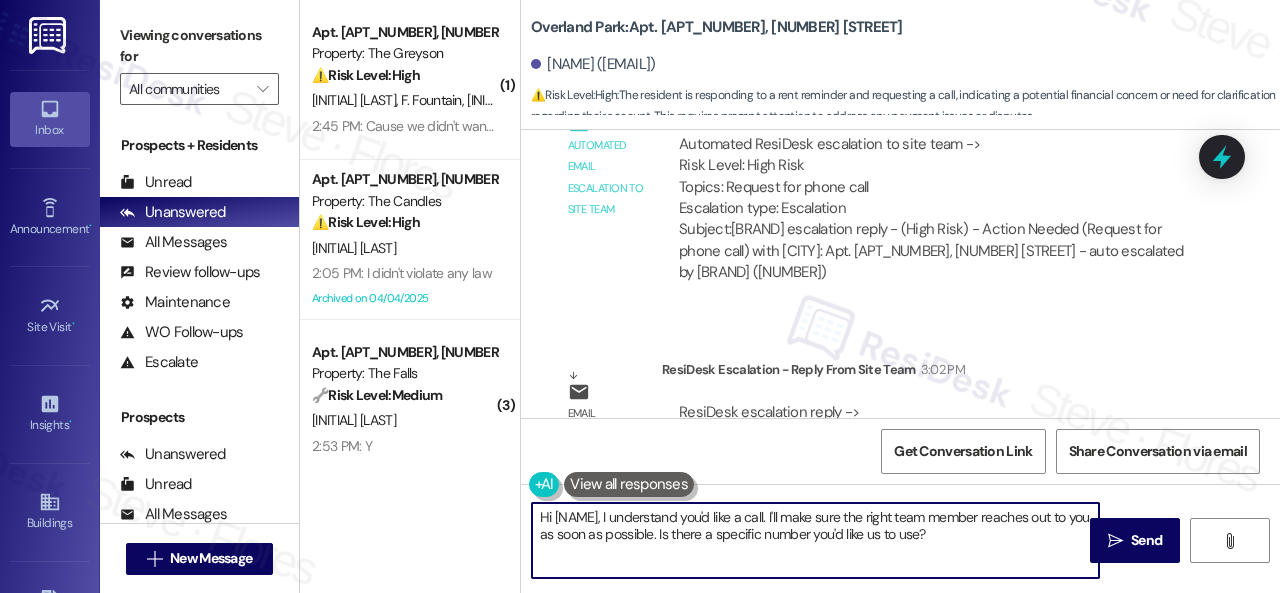 drag, startPoint x: 642, startPoint y: 520, endPoint x: 757, endPoint y: 521, distance: 115.00435 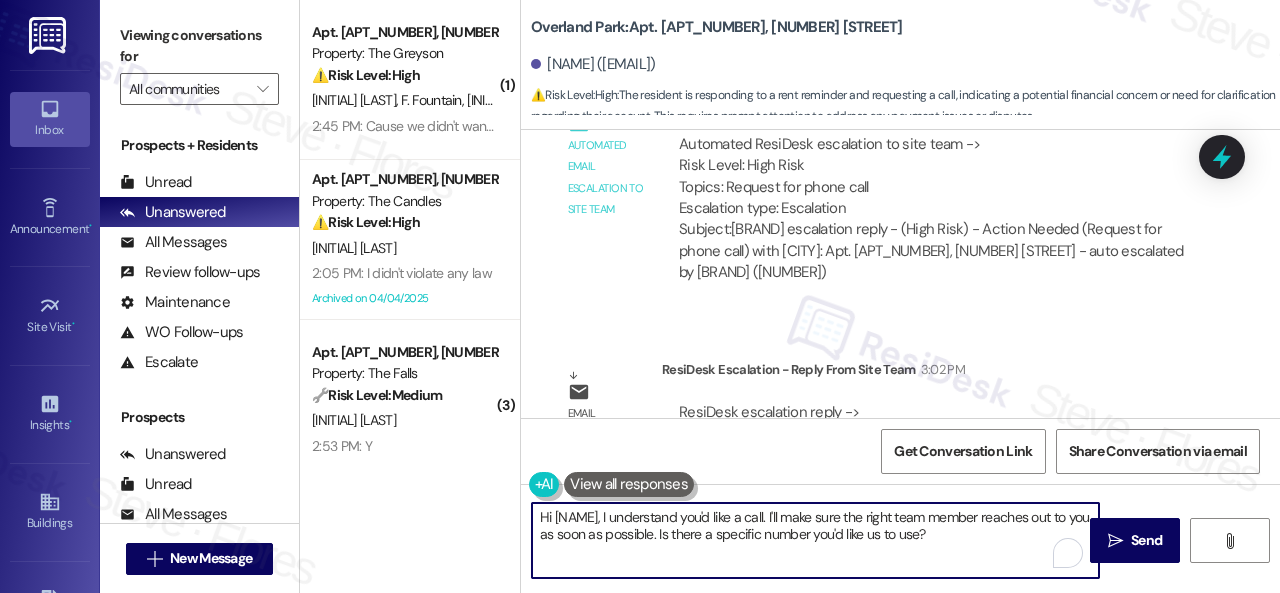click on "Hi [NAME], I understand you'd like a call. I'll make sure the right team member reaches out to you as soon as possible. Is there a specific number you'd like us to use?" at bounding box center [815, 540] 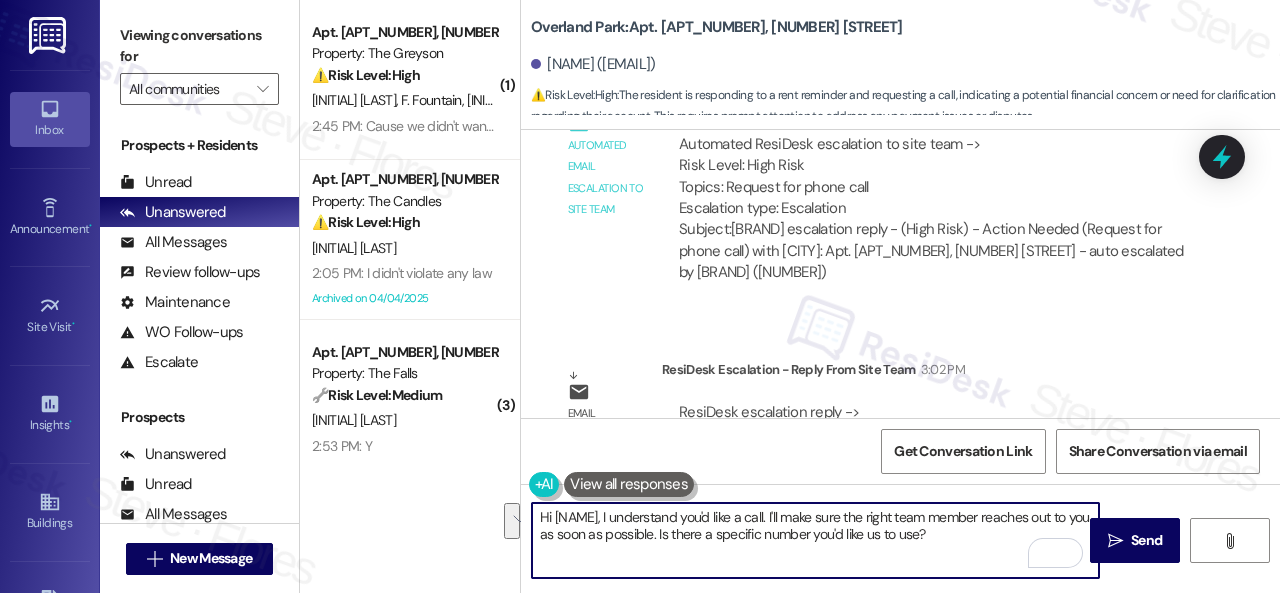 drag, startPoint x: 719, startPoint y: 519, endPoint x: 987, endPoint y: 528, distance: 268.15106 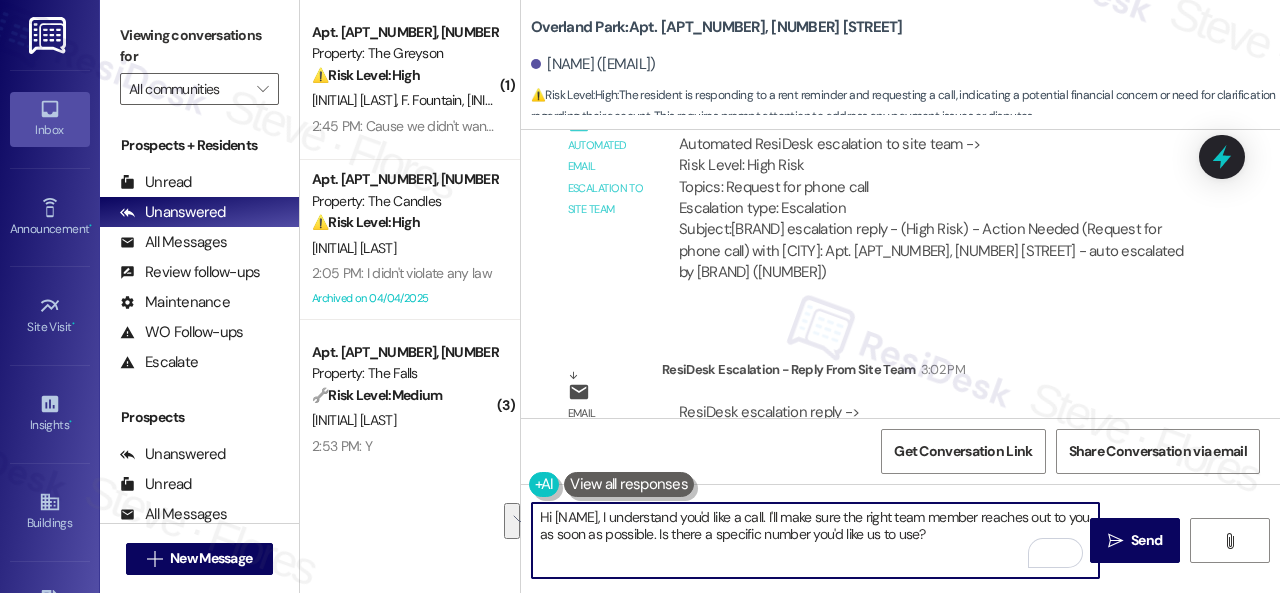 click on "Hi [NAME], I understand you'd like a call. I'll make sure the right team member reaches out to you as soon as possible. Is there a specific number you'd like us to use?" at bounding box center (815, 540) 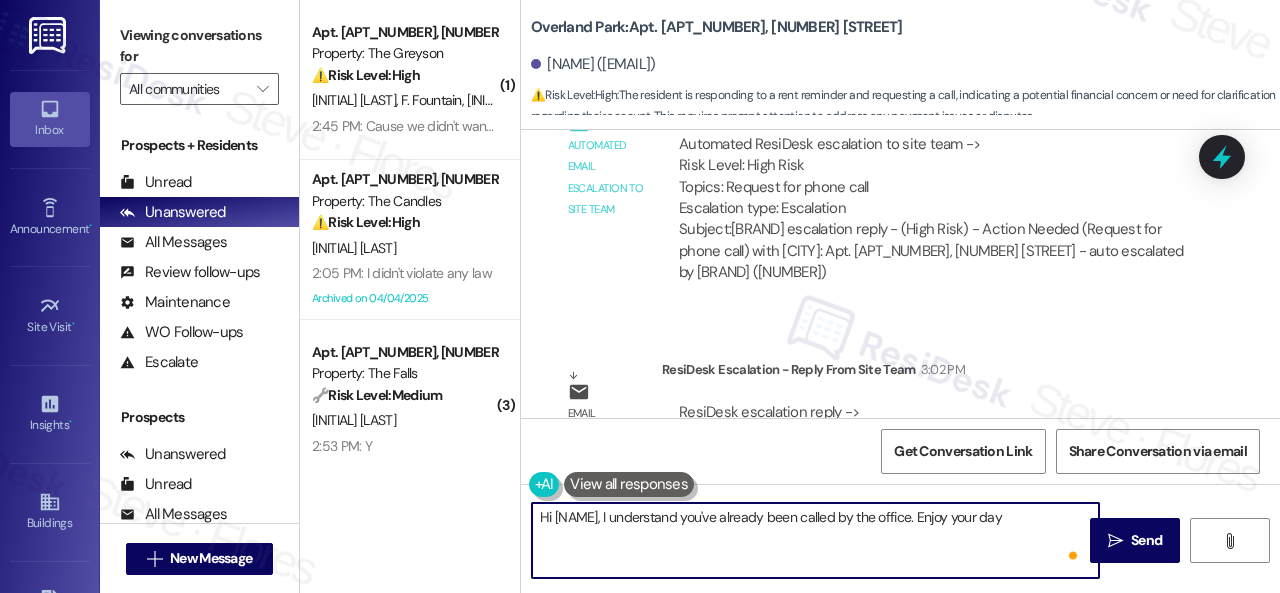 type on "Hi [NAME], I understand you've already been called by the office. Enjoy your day!" 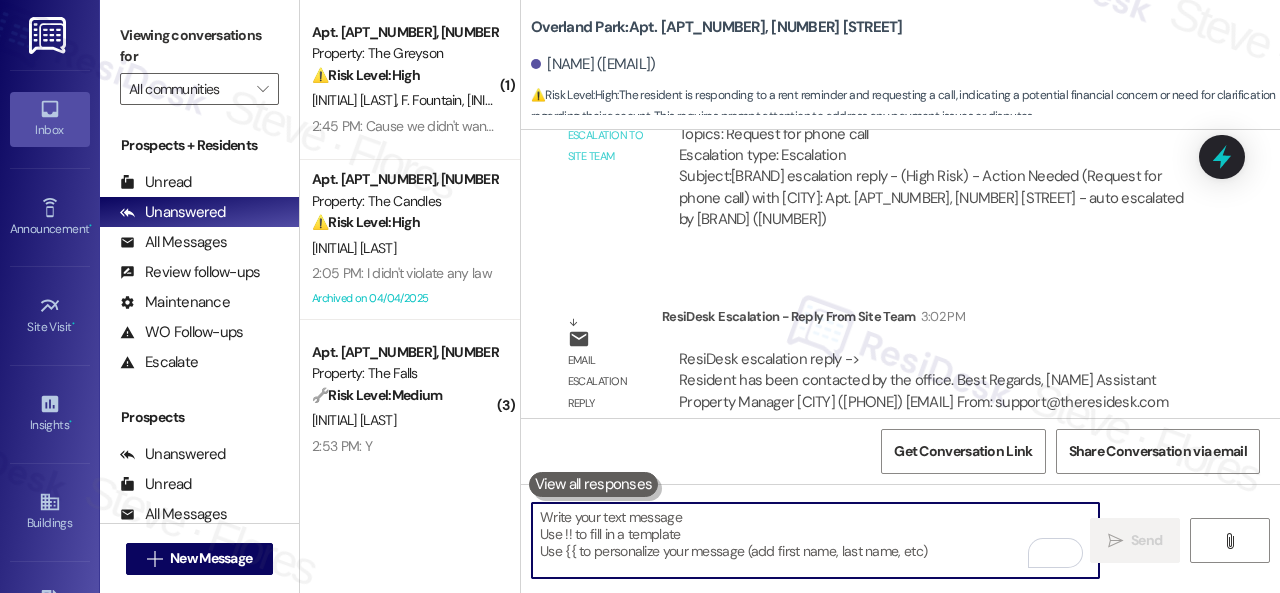 scroll, scrollTop: 1424, scrollLeft: 0, axis: vertical 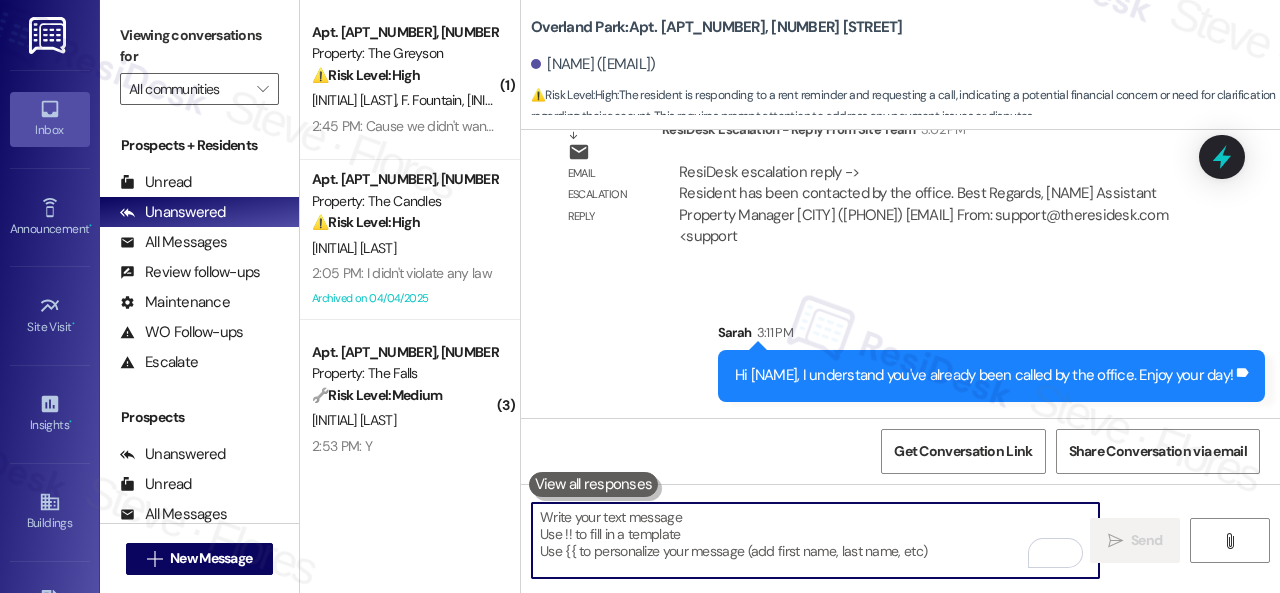 type 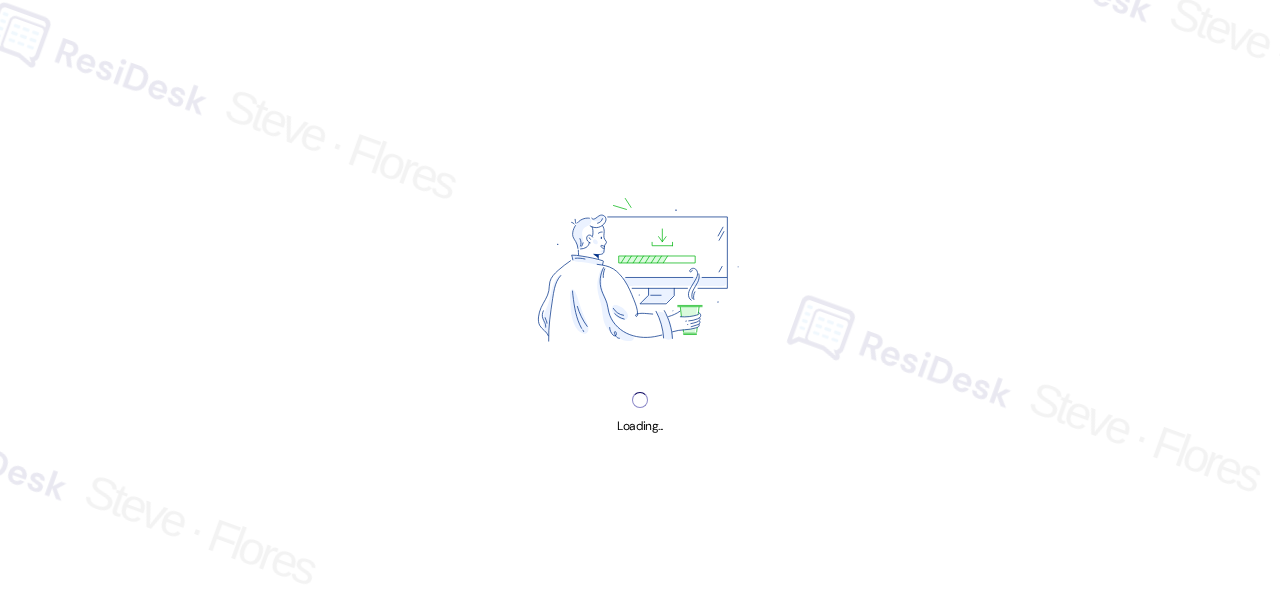 scroll, scrollTop: 0, scrollLeft: 0, axis: both 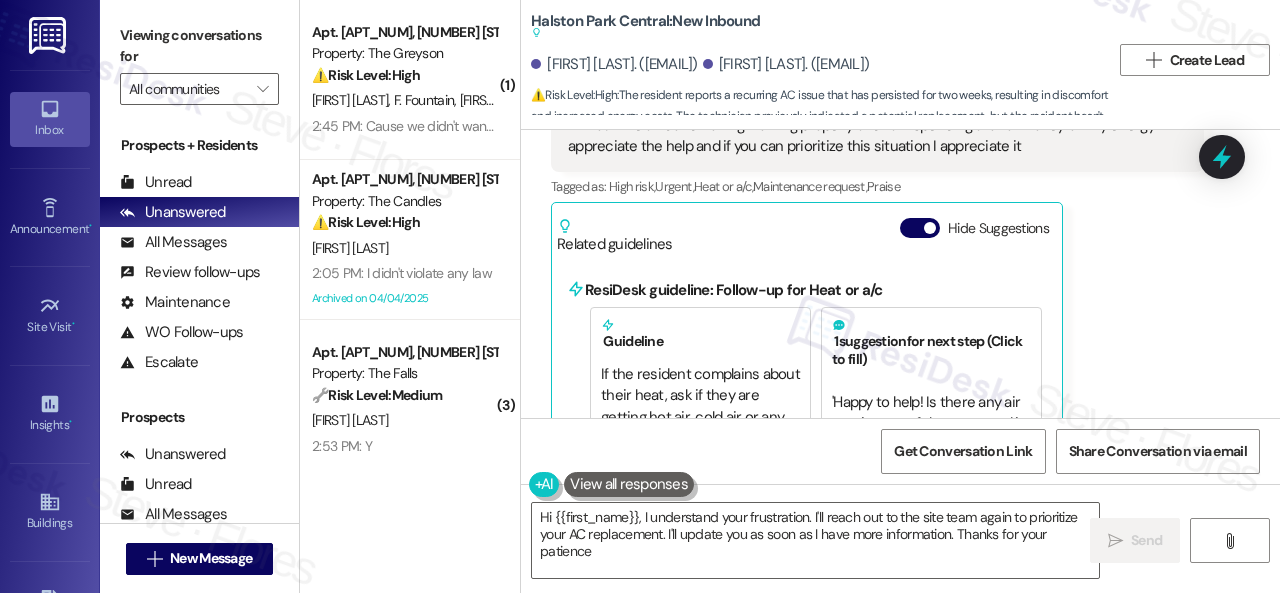 type on "Hi {{first_name}}, I understand your frustration. I'll reach out to the site team again to prioritize your AC replacement. I'll update you as soon as I have more information. Thanks for your patience!" 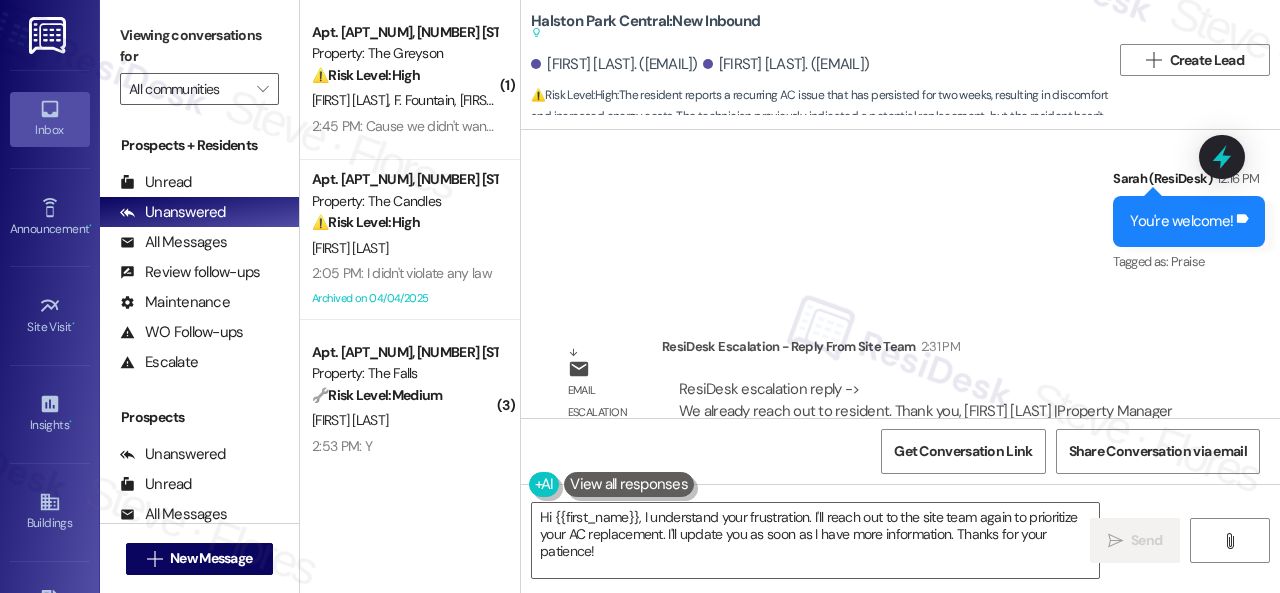 scroll, scrollTop: 19854, scrollLeft: 0, axis: vertical 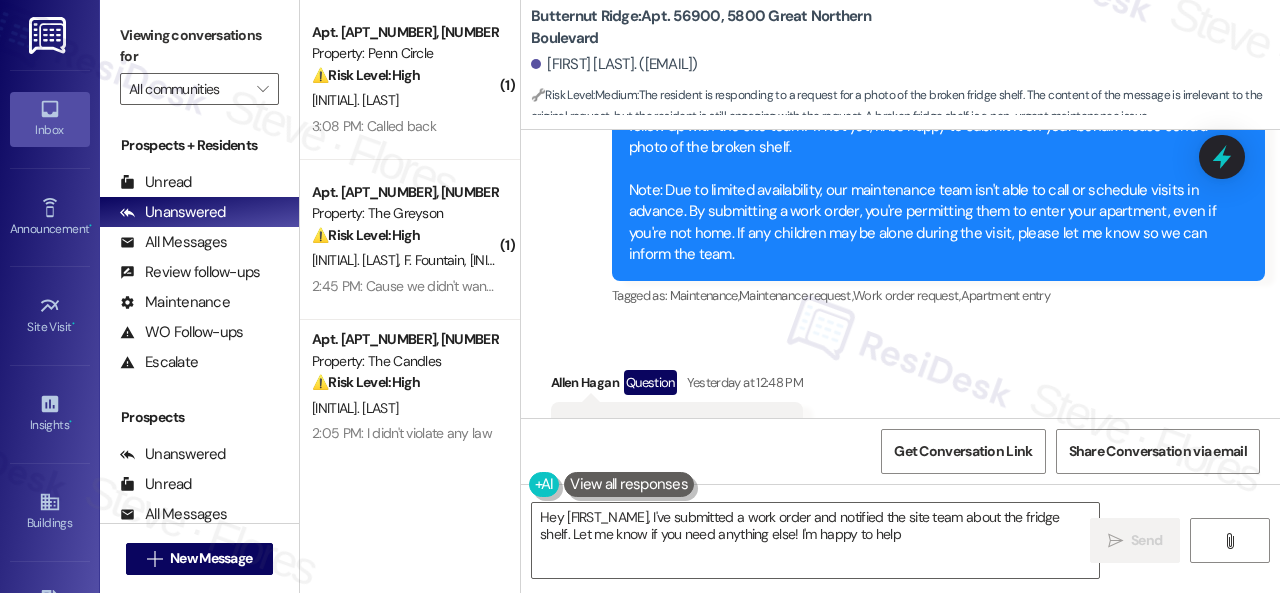 type on "Hey [FIRST_NAME], I've submitted a work order and notified the site team about the fridge shelf. Let me know if you need anything else! I'm happy to help!" 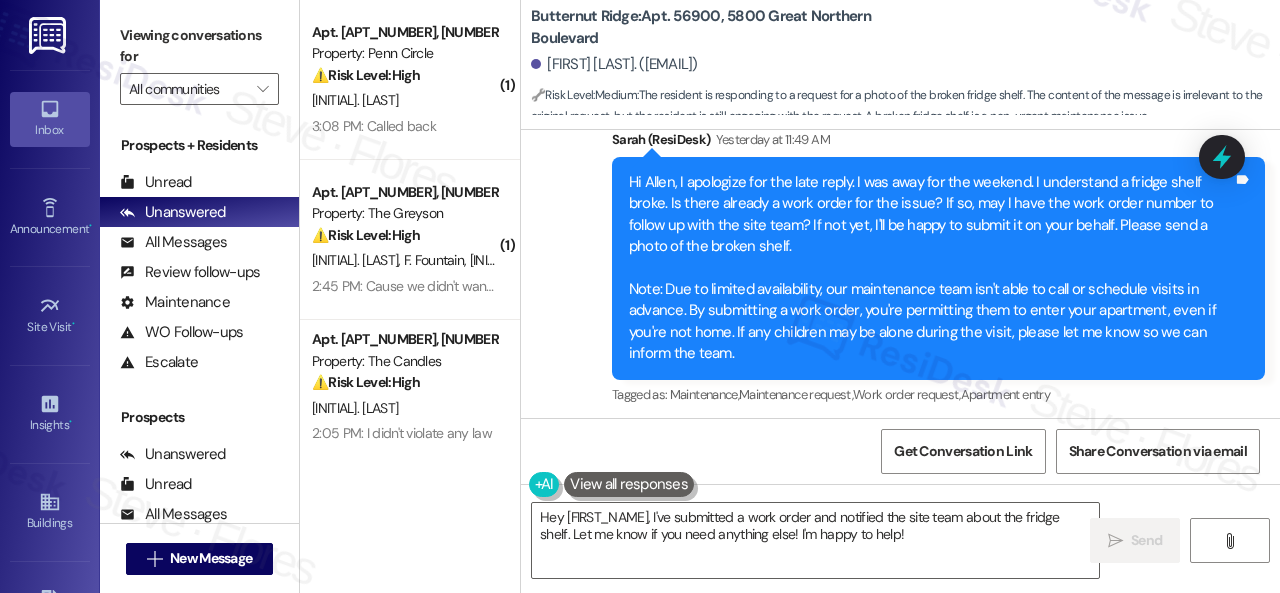 scroll, scrollTop: 559, scrollLeft: 0, axis: vertical 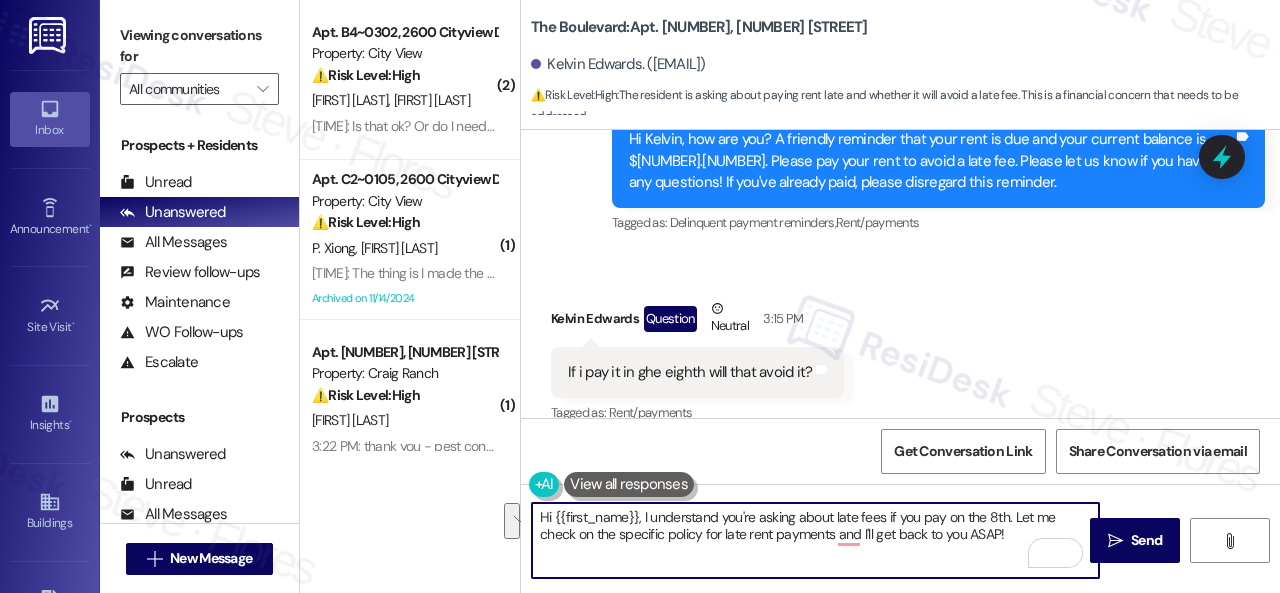 drag, startPoint x: 1016, startPoint y: 536, endPoint x: 484, endPoint y: 508, distance: 532.7363 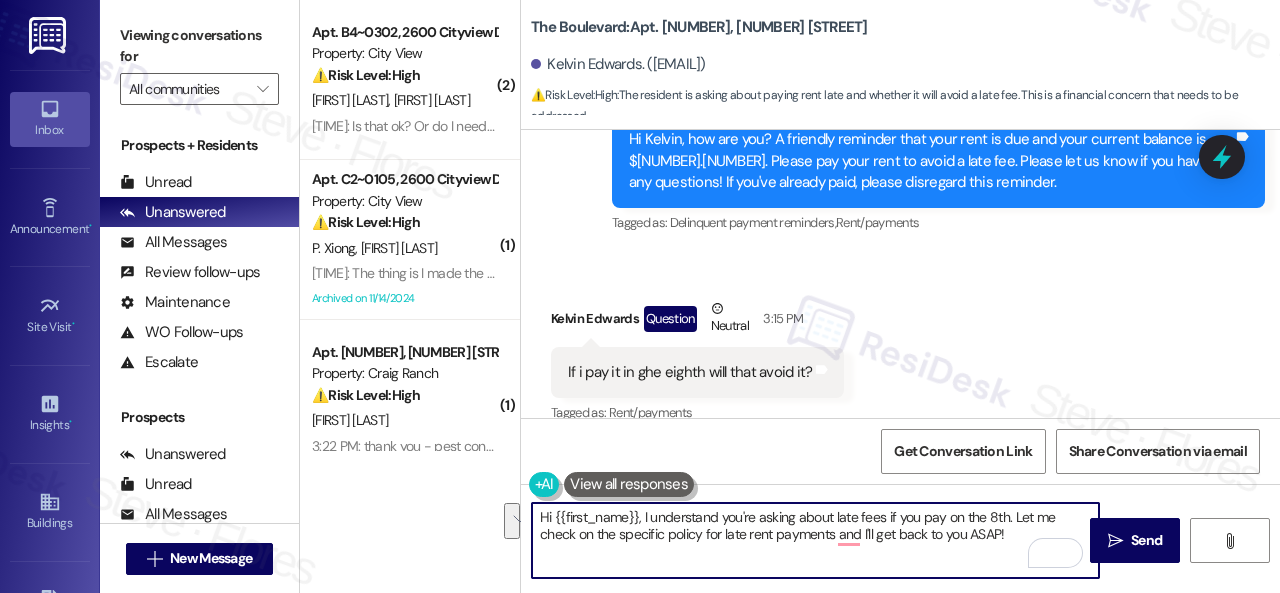 click on "( [NUMBER] ) Apt. [LETTER][NUMBER], [NUMBER] [STREET] Property: [PROPERTY] ⚠️  Risk Level:  High The resident acknowledges the rent is late and that they will incur late fees. They are now asking if this arrangement is acceptable, indicating a potential financial concern or need for payment arrangements. This requires a timely response to mitigate further late fees or potential eviction proceedings. [FIRST] [LAST] [FIRST] [LAST] [TIME]: Is that ok? Or do I need to speak to someone  [TIME]: Is that ok? Or do I need to speak to someone  ( [NUMBER] ) Apt. [LETTER][NUMBER], [NUMBER] [STREET] Property: [PROPERTY] ⚠️  Risk Level:  High The resident is reporting a payment that is still pending after a day, and is asking about late fees. This indicates a financial concern that needs to be addressed promptly to avoid late fees and potential disputes. [FIRST] [LAST] [FIRST] [LAST] Archived on [DATE] ( [NUMBER] ) Apt. [NUMBER], [NUMBER] [STREET] Property: [PROPERTY] ⚠️  Risk Level:  High [FIRST] [LAST] ( [NUMBER] ) Apt. [NUMBER], [NUMBER] [STREET] Property: [PROPERTY] ⚠️ High" at bounding box center [790, 296] 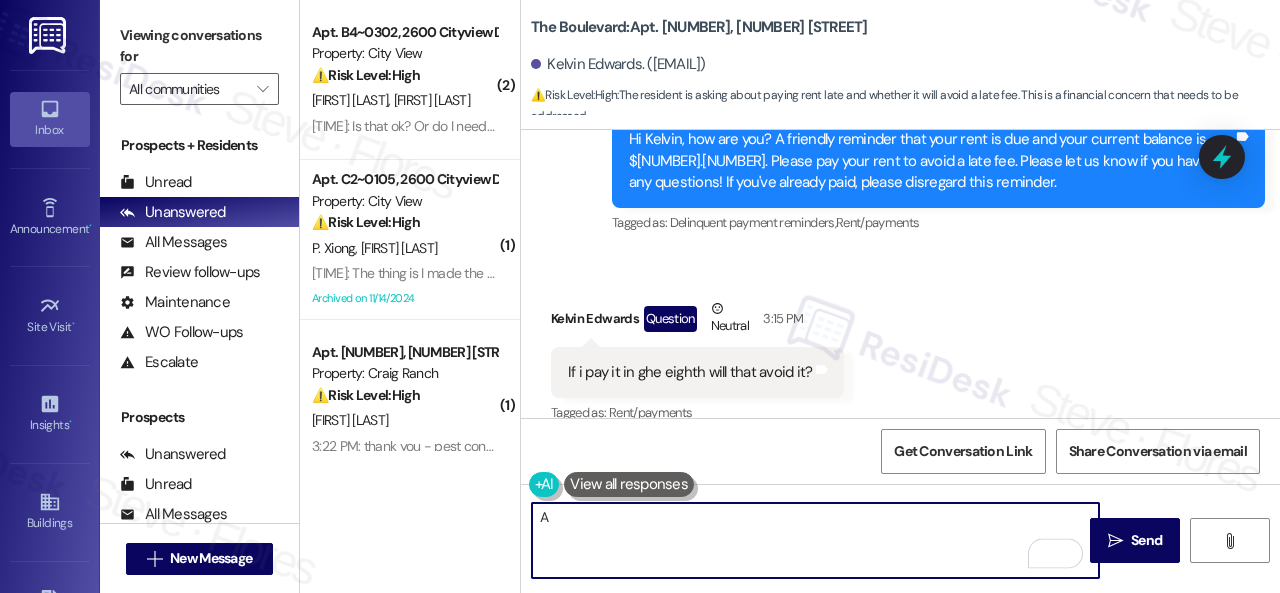 paste on "ll rent is due today prior to midnight to avoid late fees." 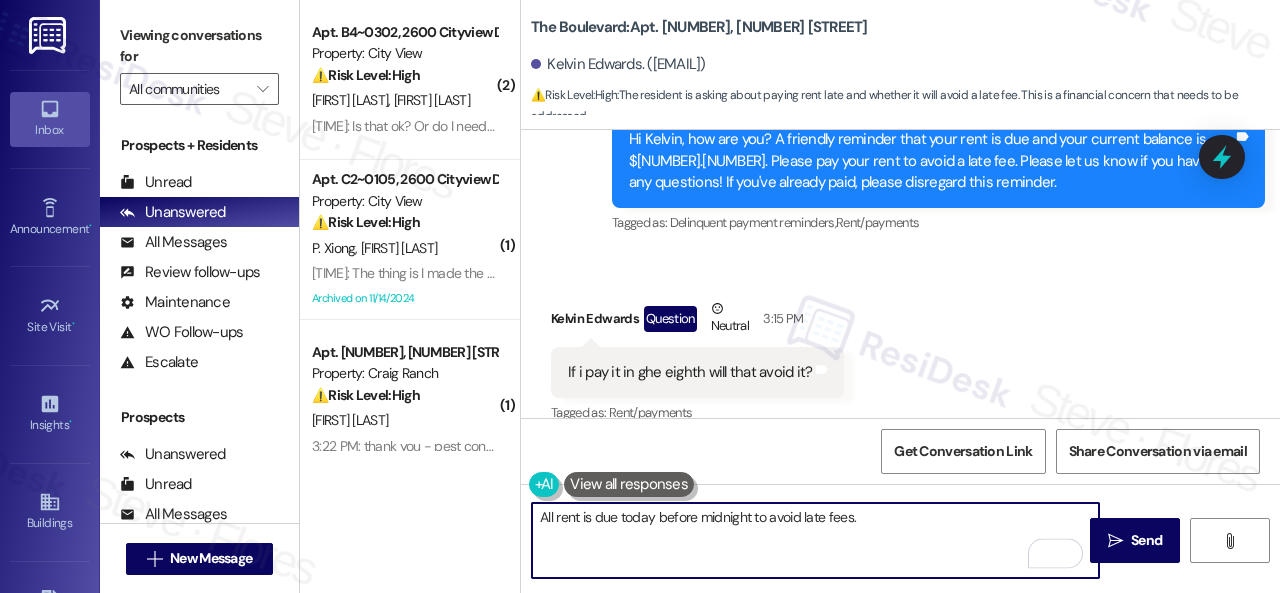 click on "All rent is due today before midnight to avoid late fees." at bounding box center (815, 540) 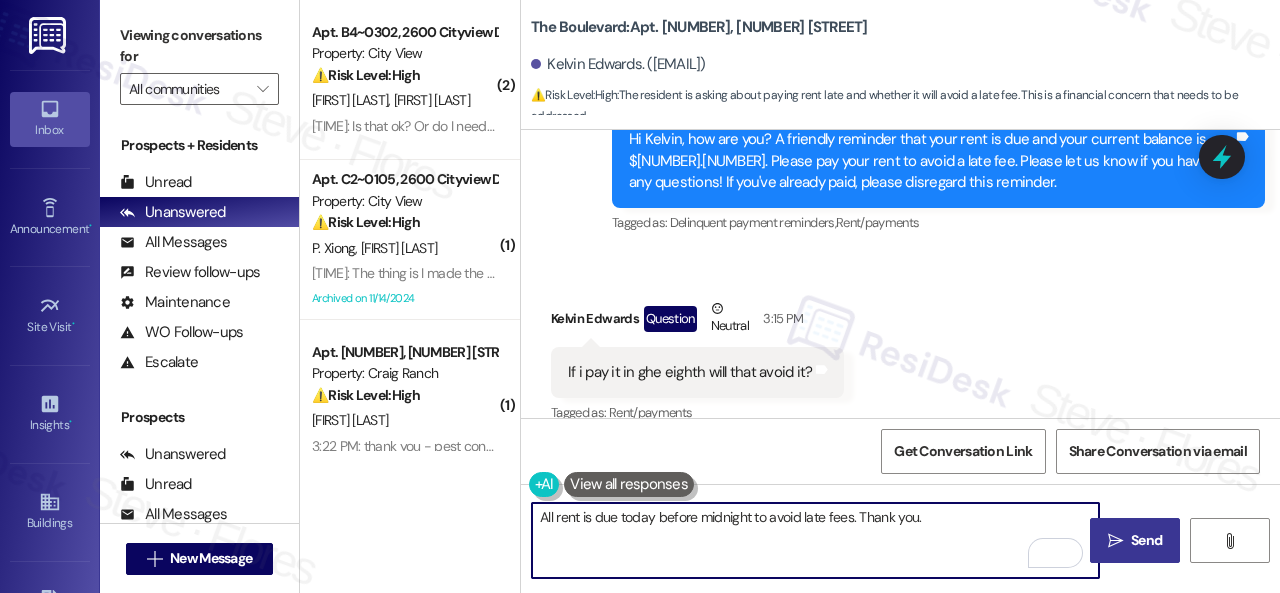 type on "All rent is due today before midnight to avoid late fees. Thank you." 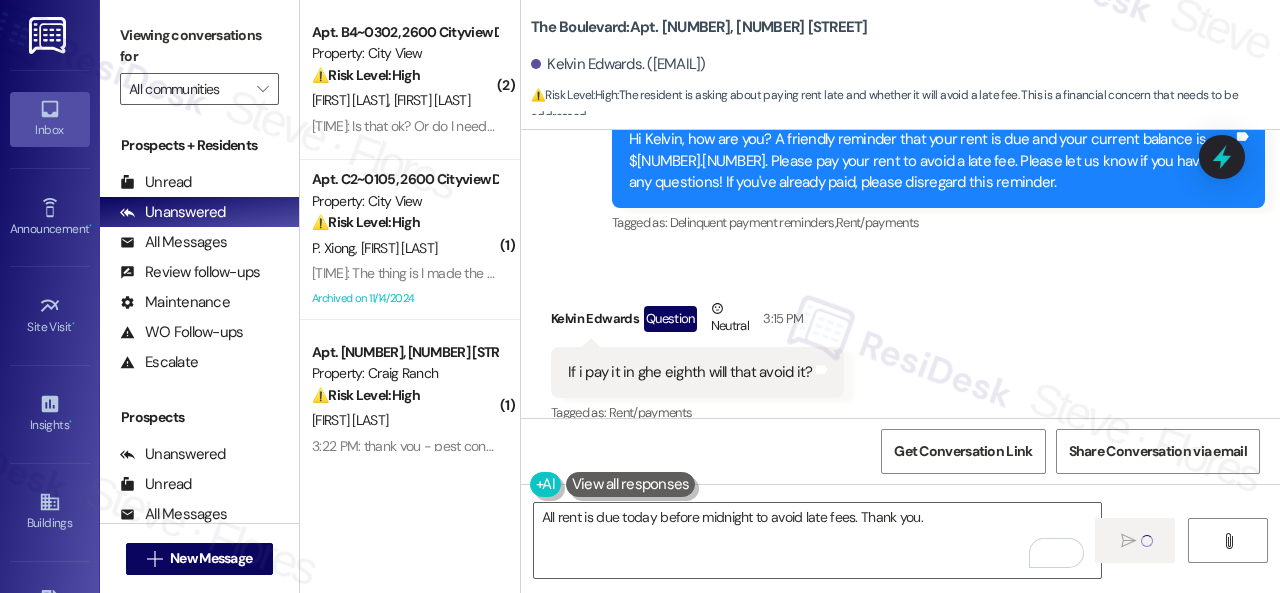 type 